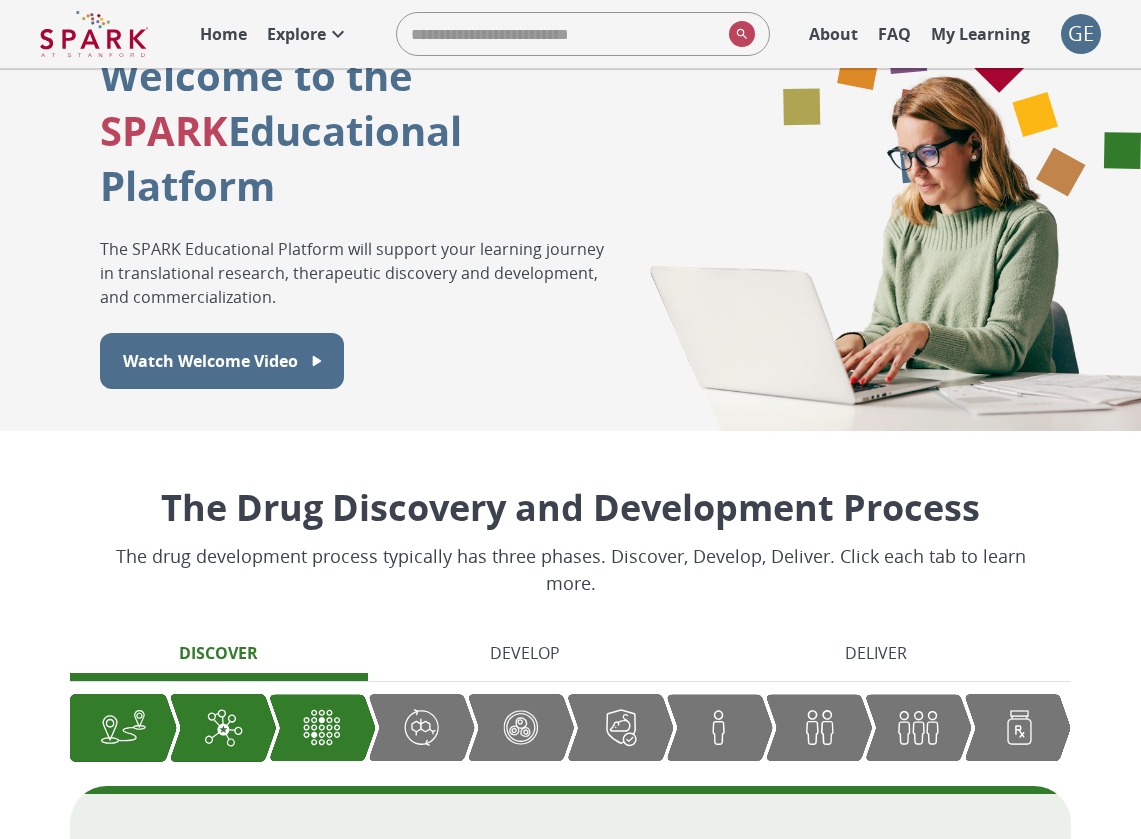 scroll, scrollTop: 78, scrollLeft: 0, axis: vertical 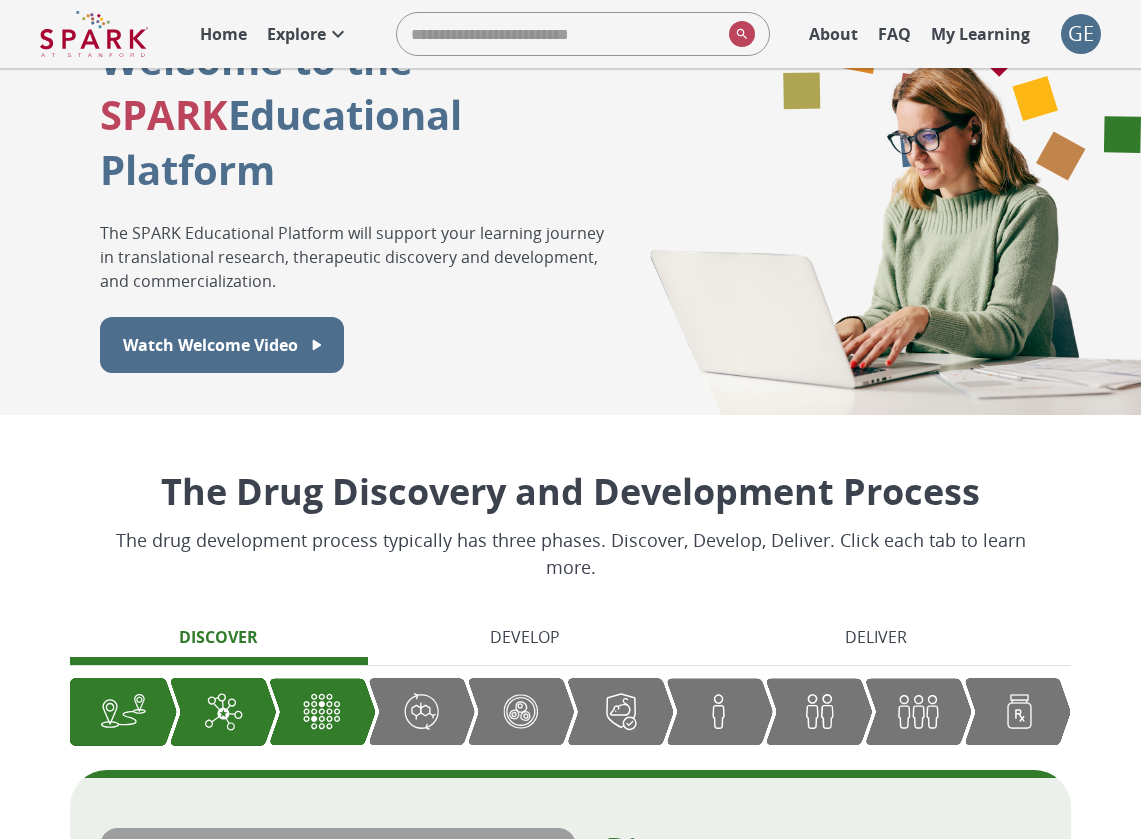 click on "GE" at bounding box center (1081, 34) 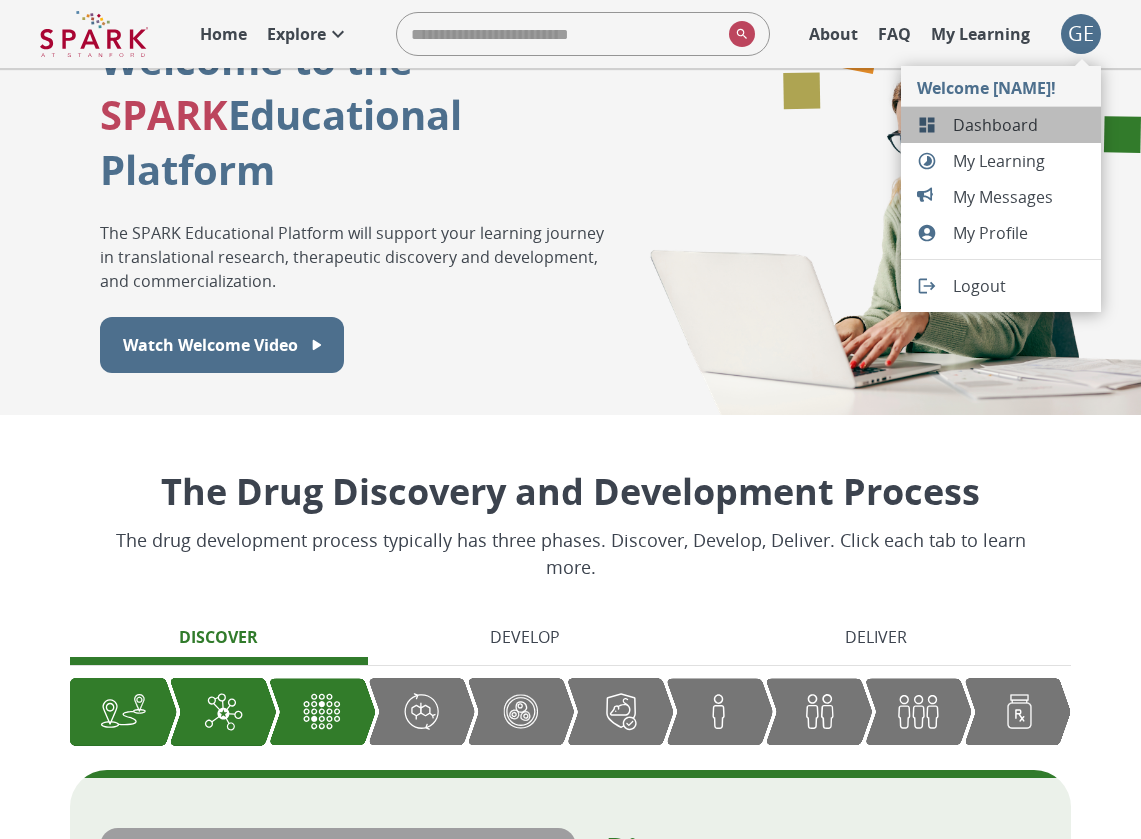 click on "Dashboard" at bounding box center (1019, 125) 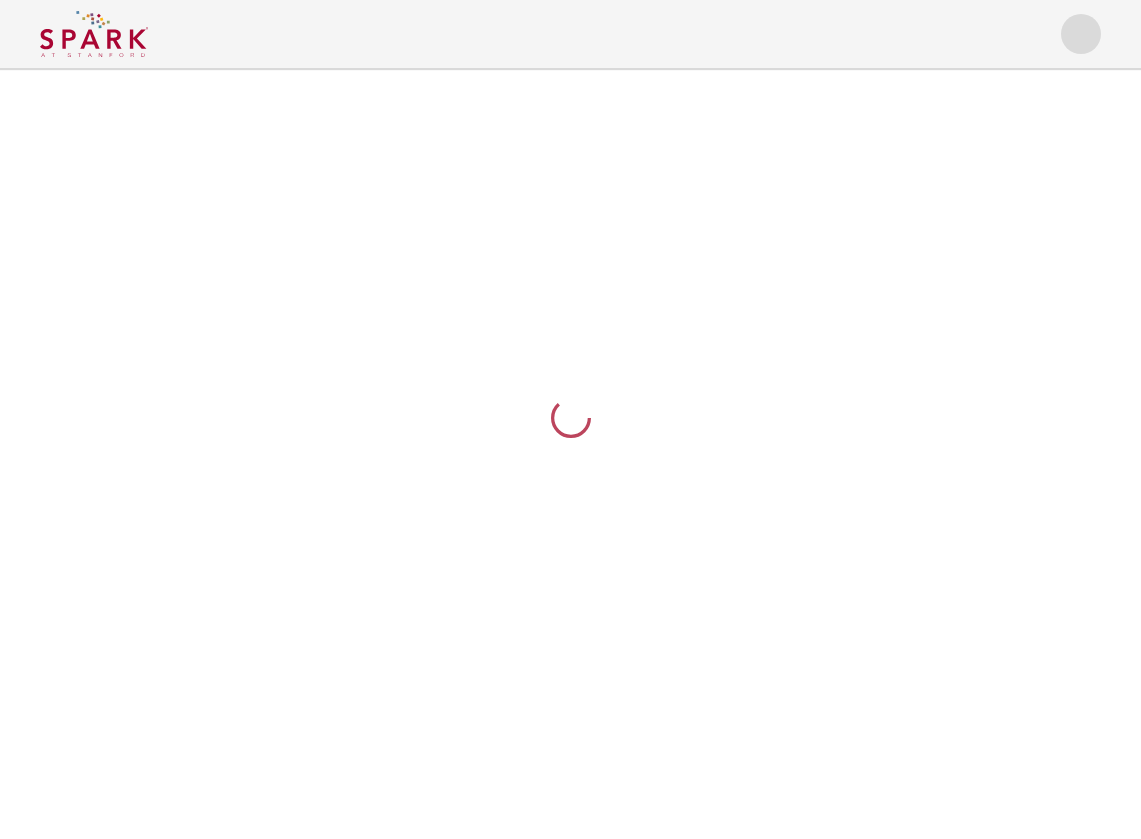 scroll, scrollTop: 0, scrollLeft: 0, axis: both 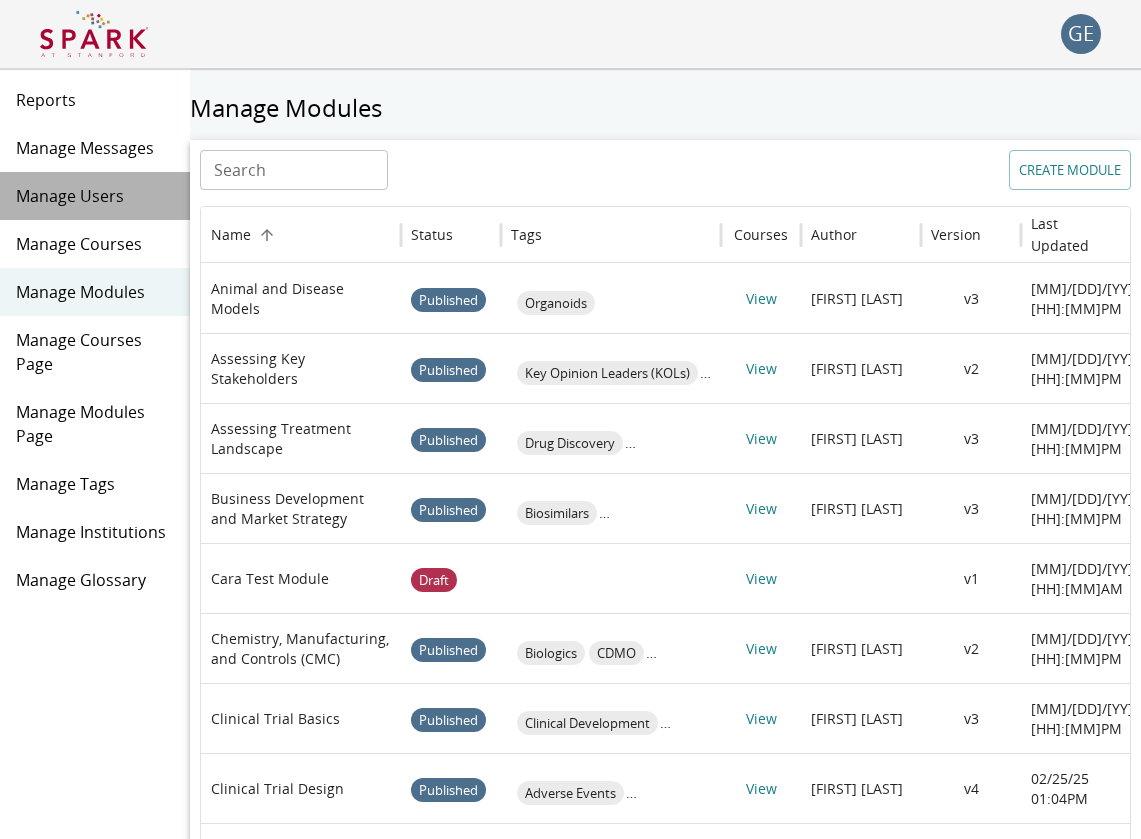 click on "Manage Users" at bounding box center [95, 196] 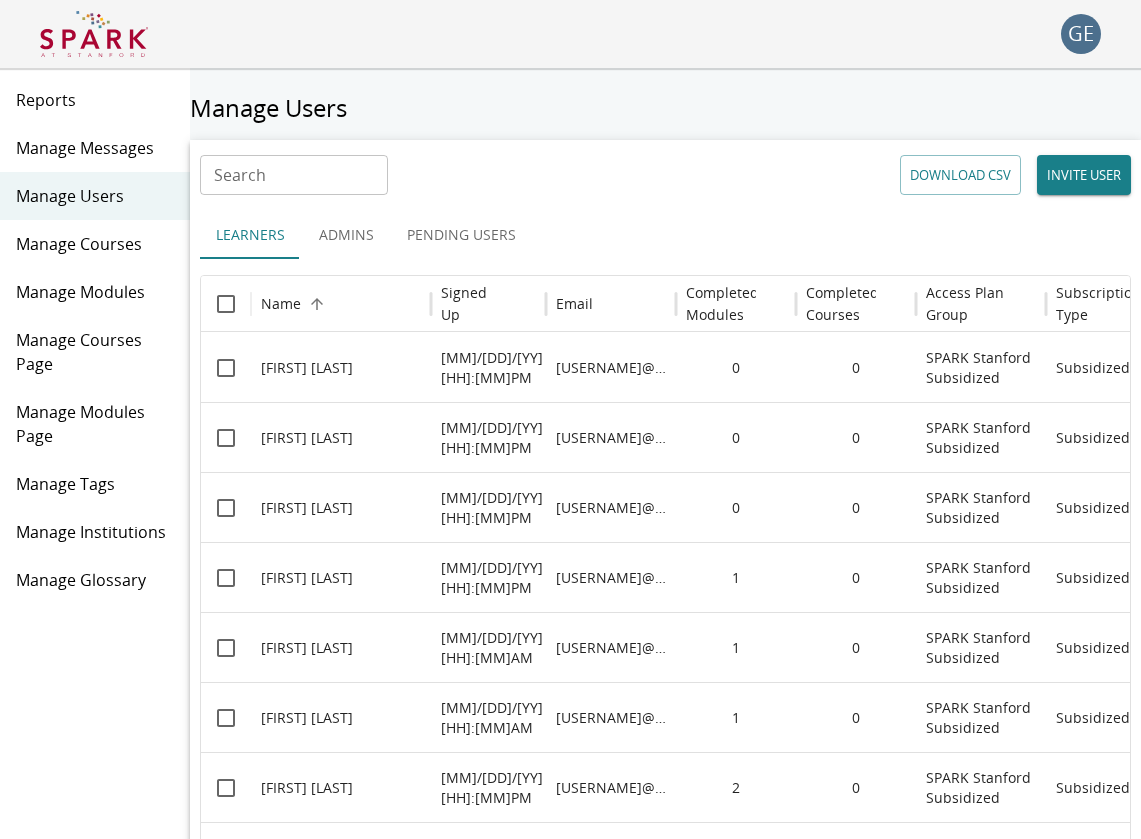 click on "Pending Users" at bounding box center [461, 235] 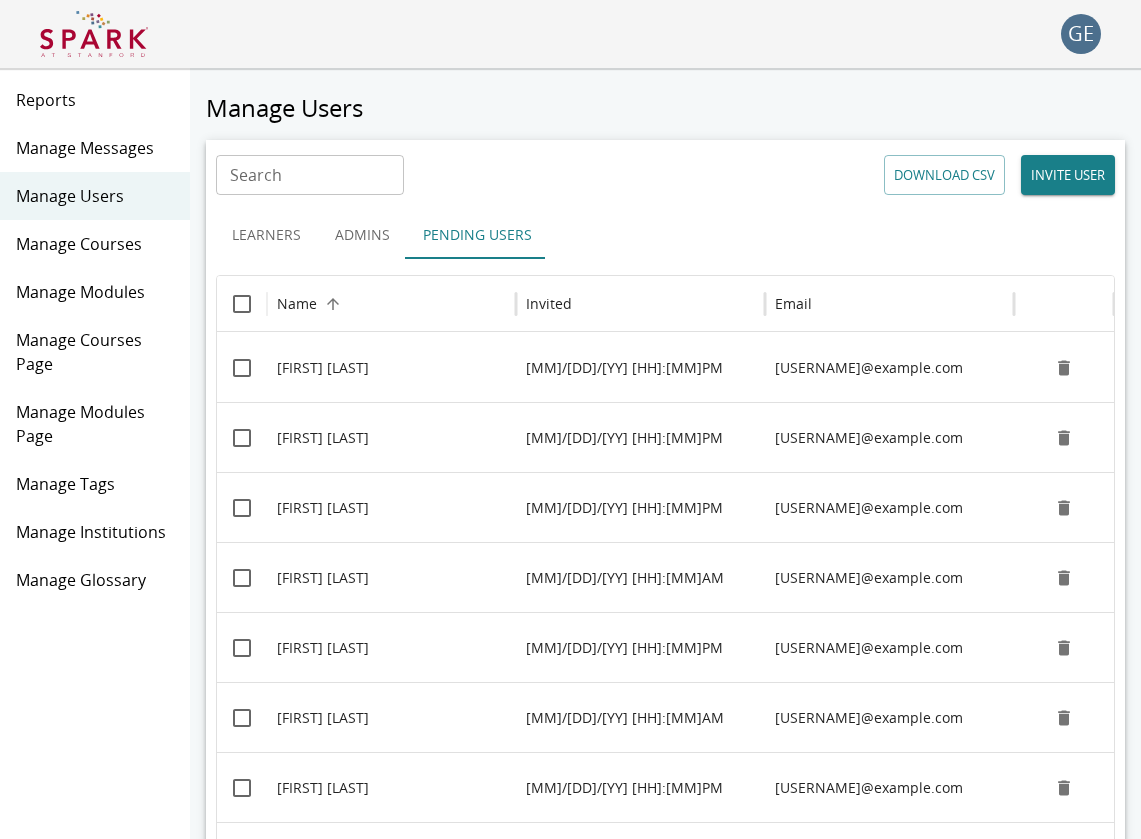 click on "Pending Users" at bounding box center (477, 235) 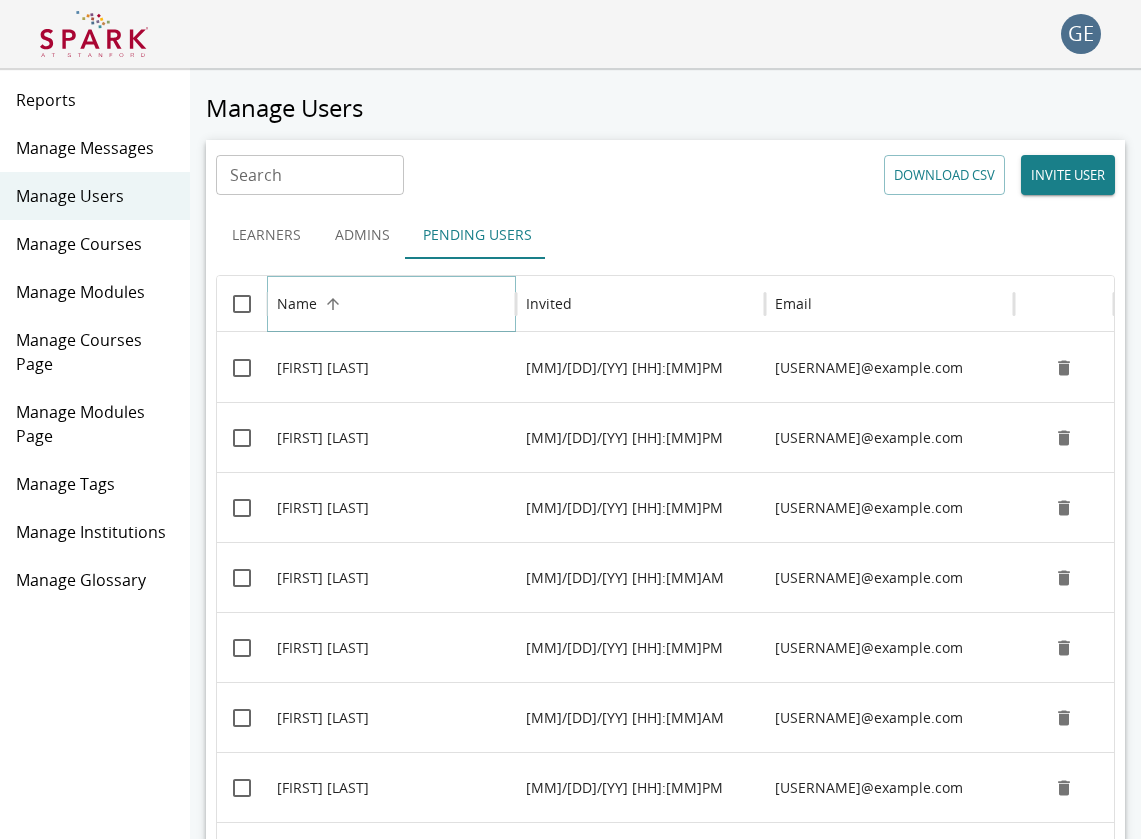 click at bounding box center [333, 304] 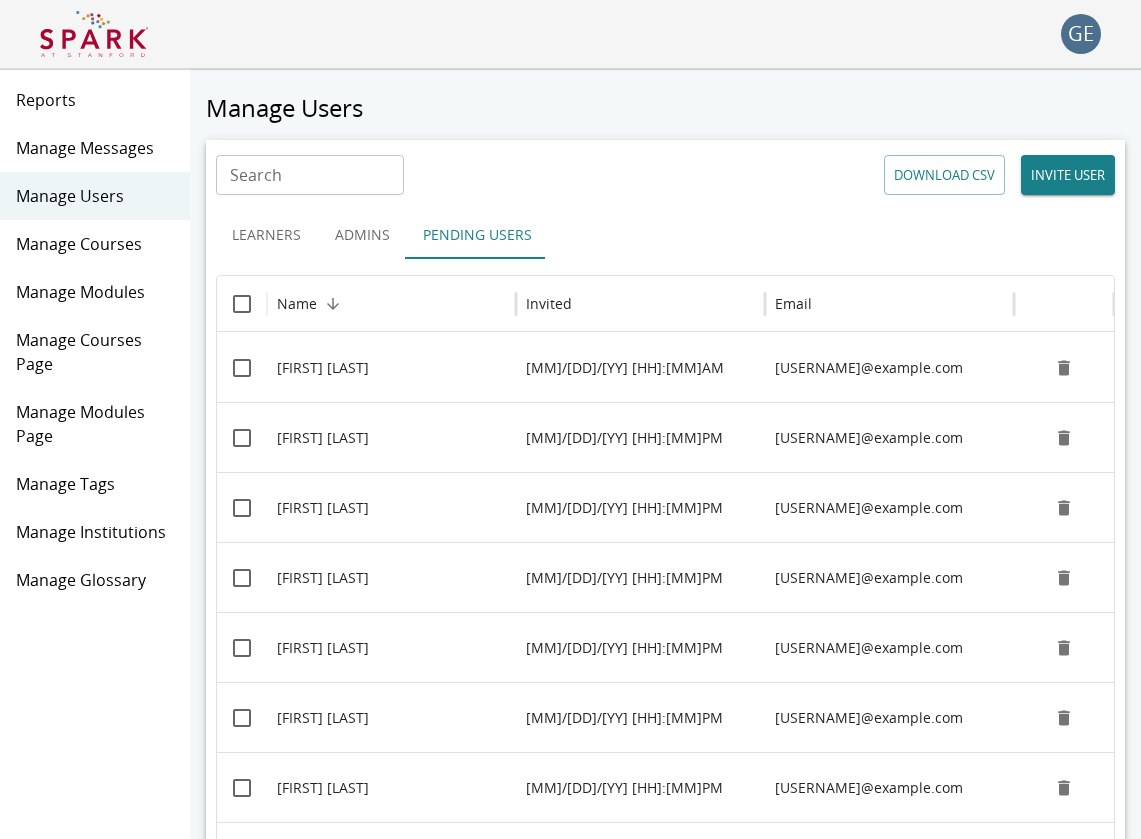 click on "Learners" at bounding box center (266, 235) 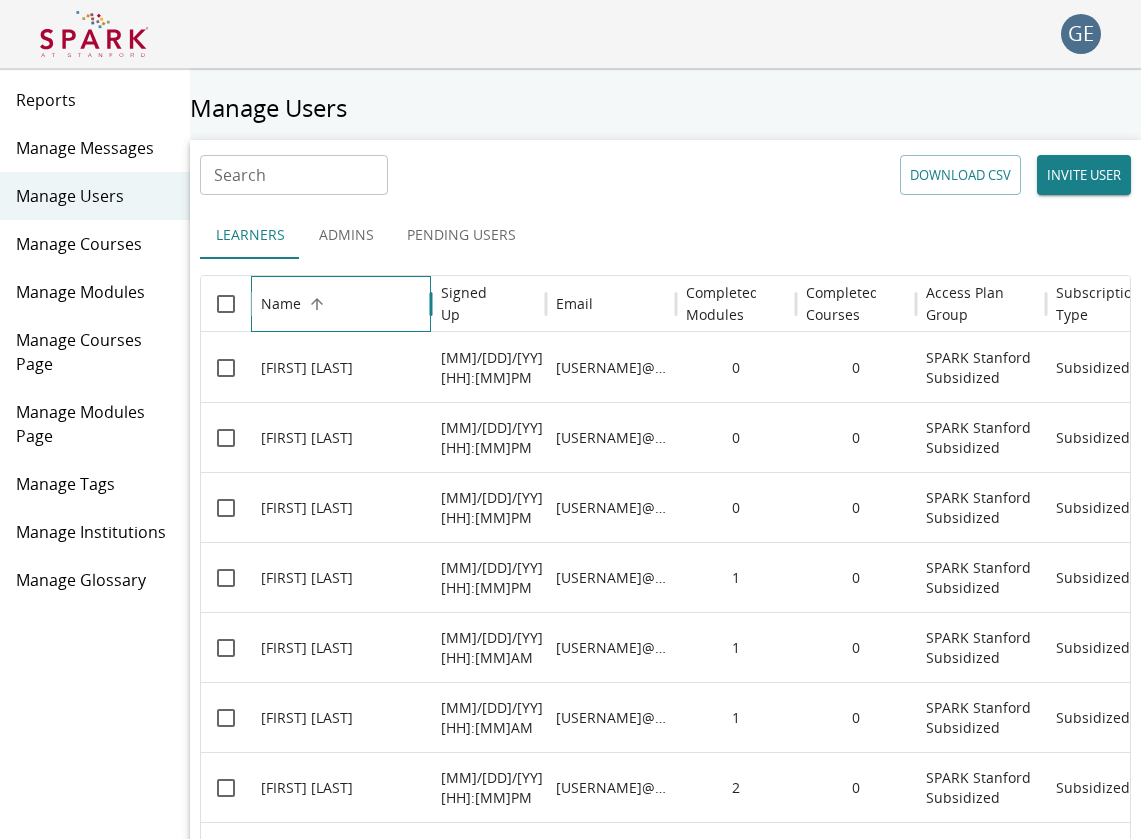click on "Name" at bounding box center [281, 303] 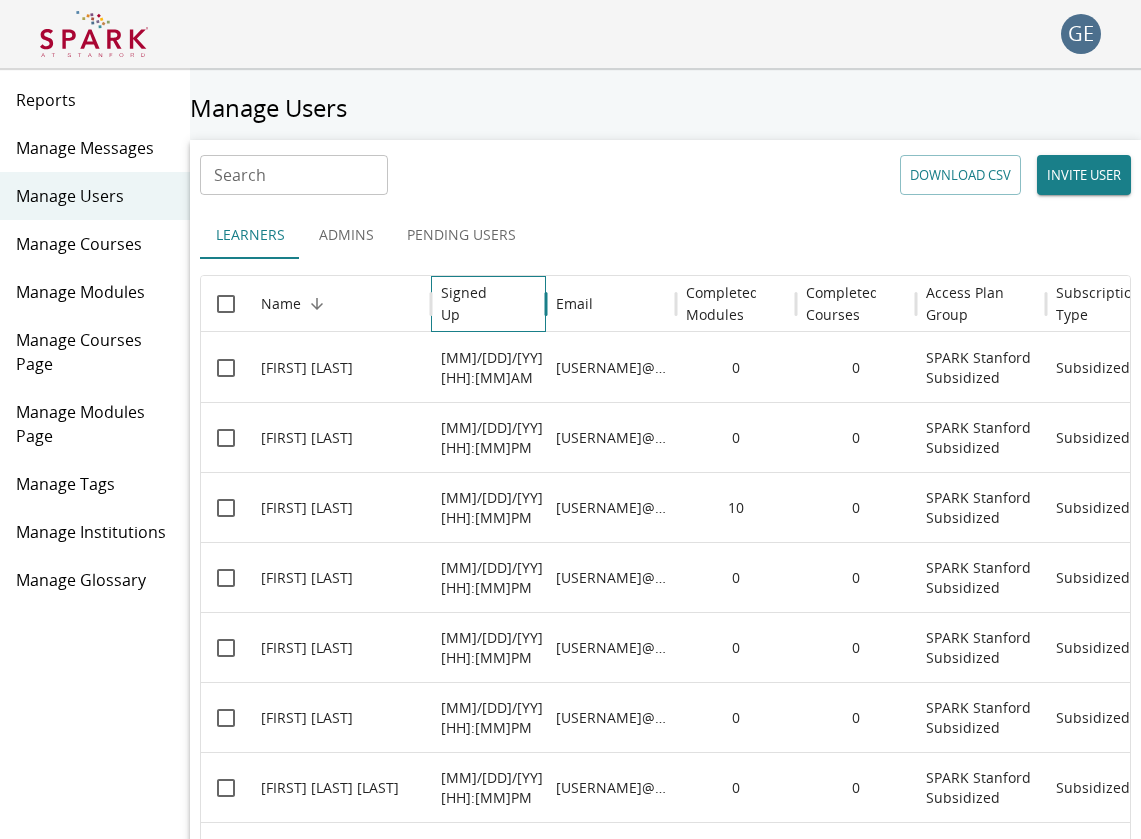 click on "Signed Up" at bounding box center [473, 304] 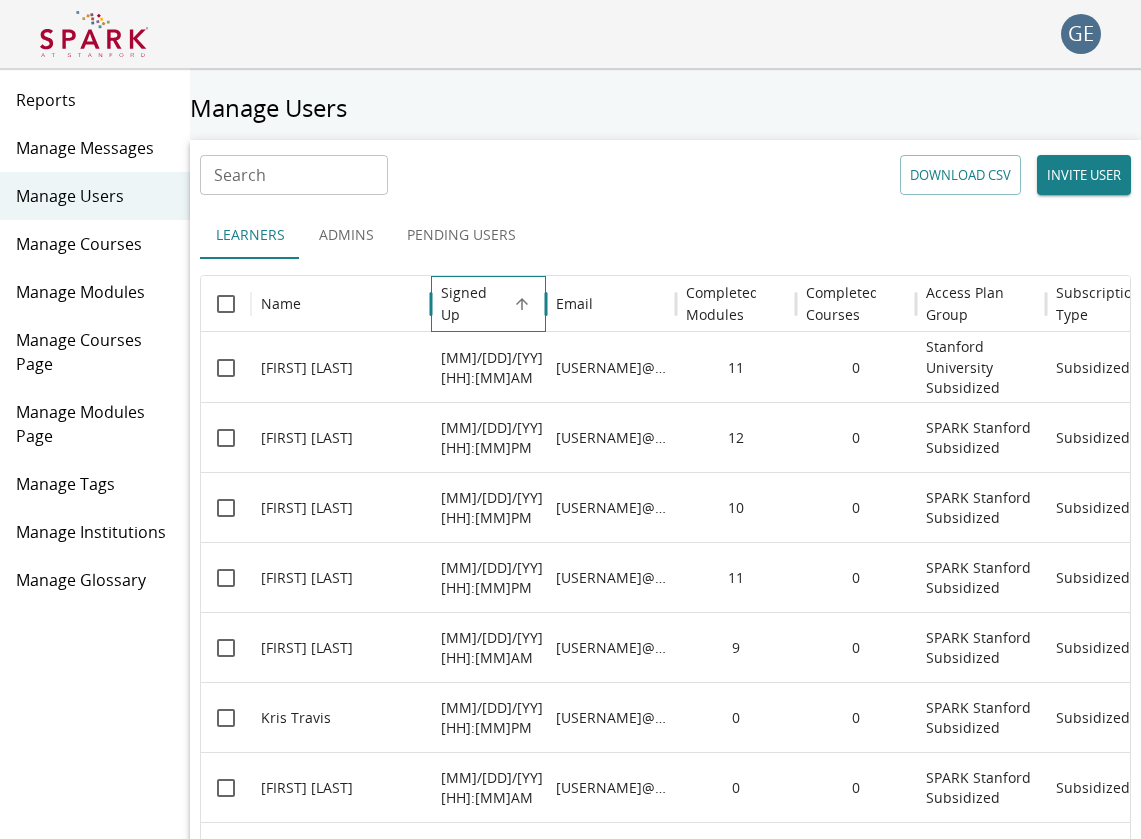 click on "Signed Up" at bounding box center (473, 304) 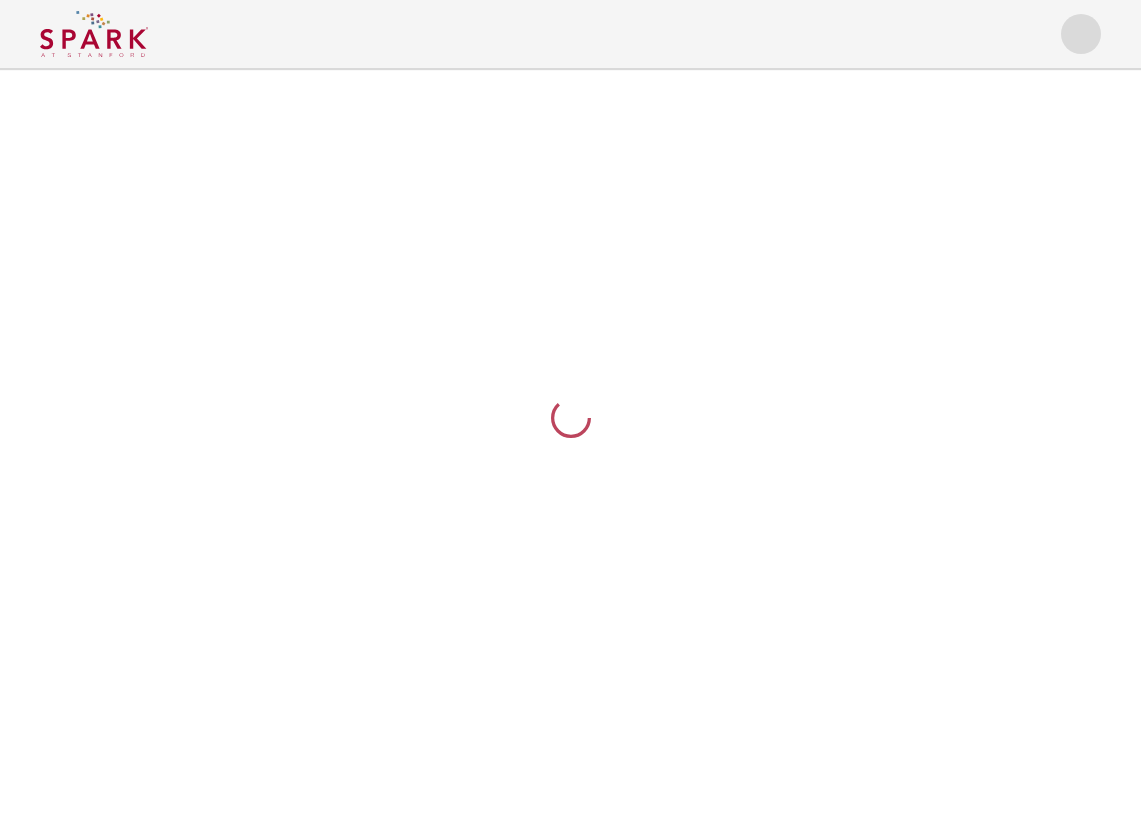 scroll, scrollTop: 0, scrollLeft: 0, axis: both 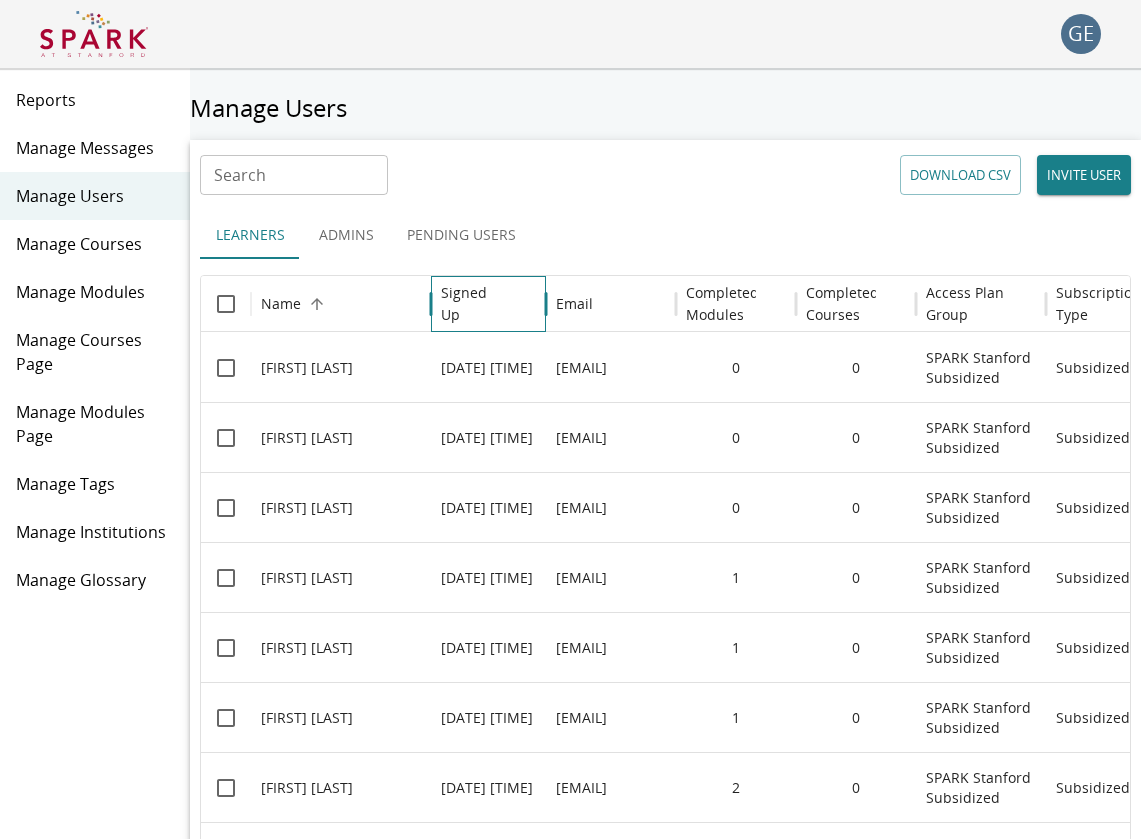 click on "Signed Up" at bounding box center [473, 304] 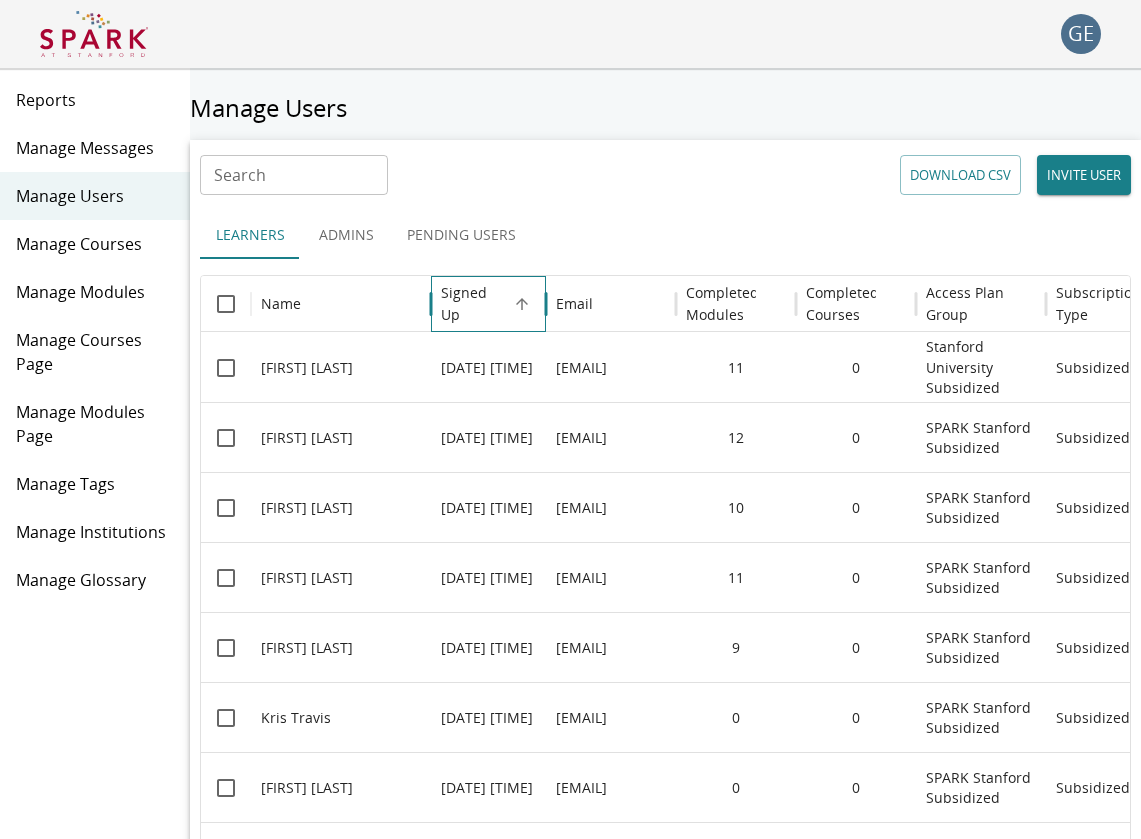 click on "Signed Up" at bounding box center (473, 304) 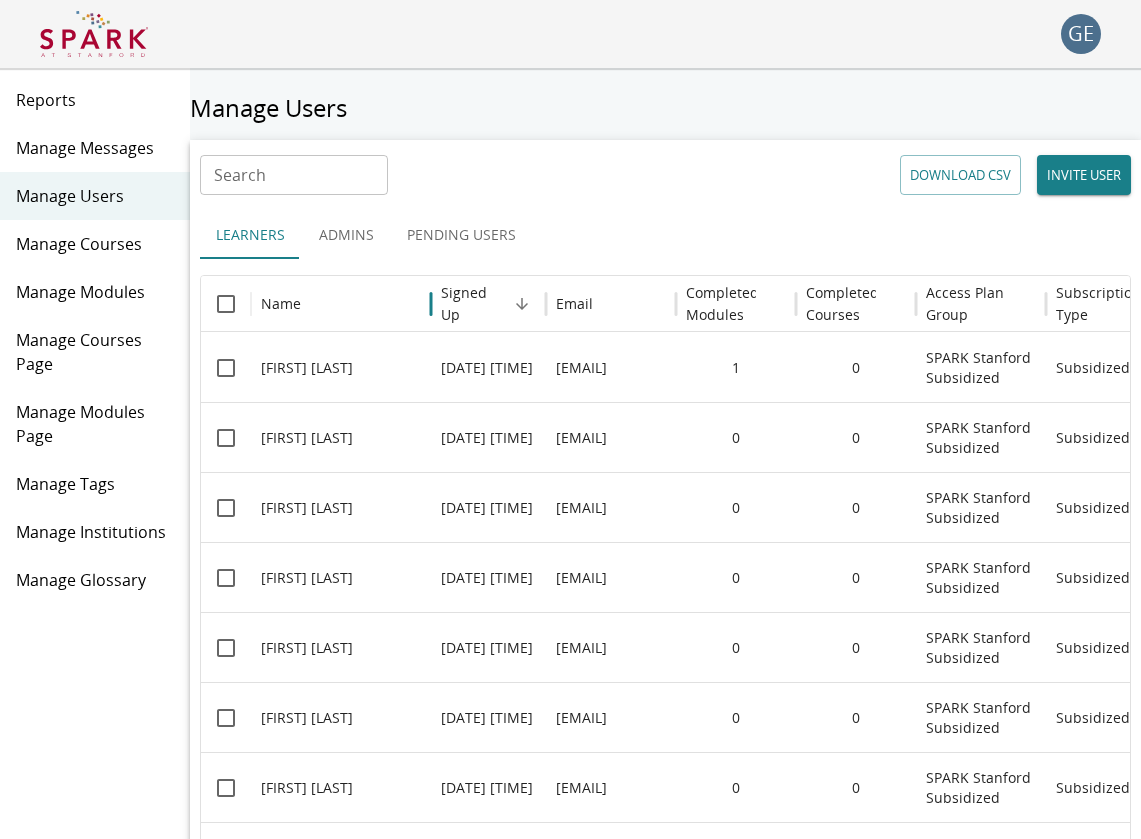 click on "Pending Users" at bounding box center [461, 235] 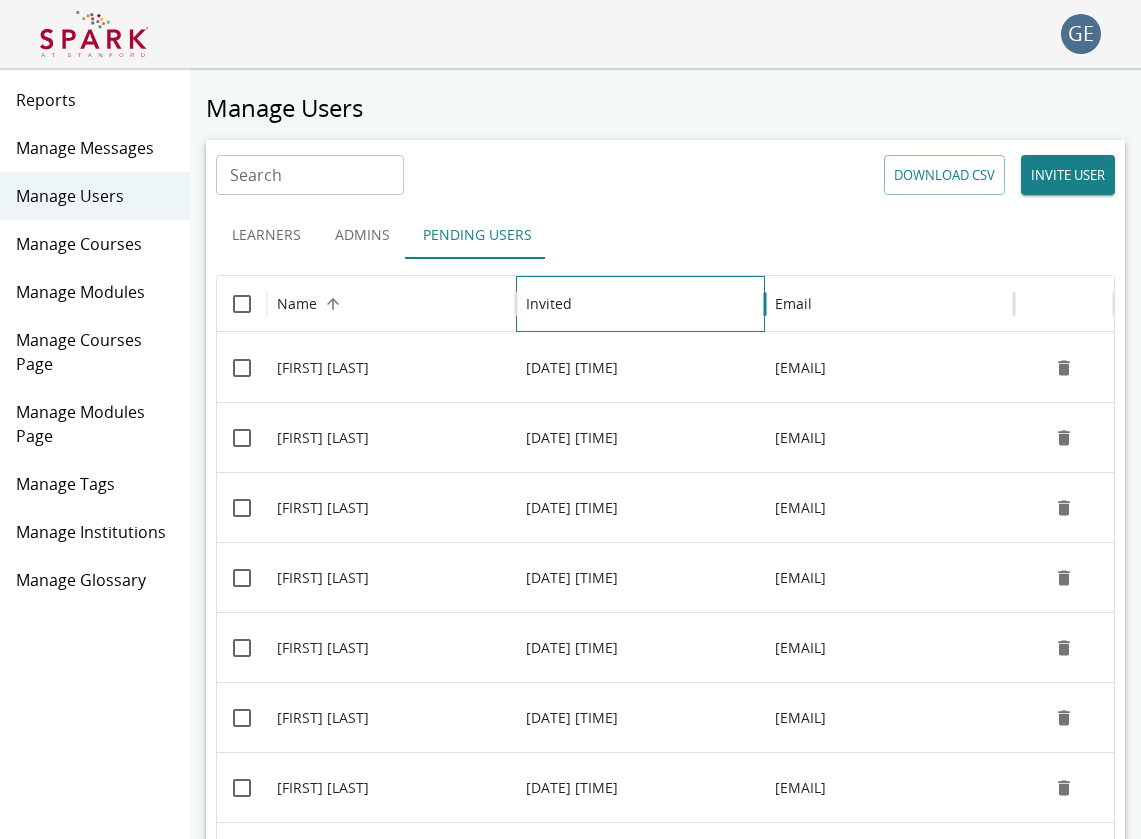 click on "Invited" at bounding box center (549, 304) 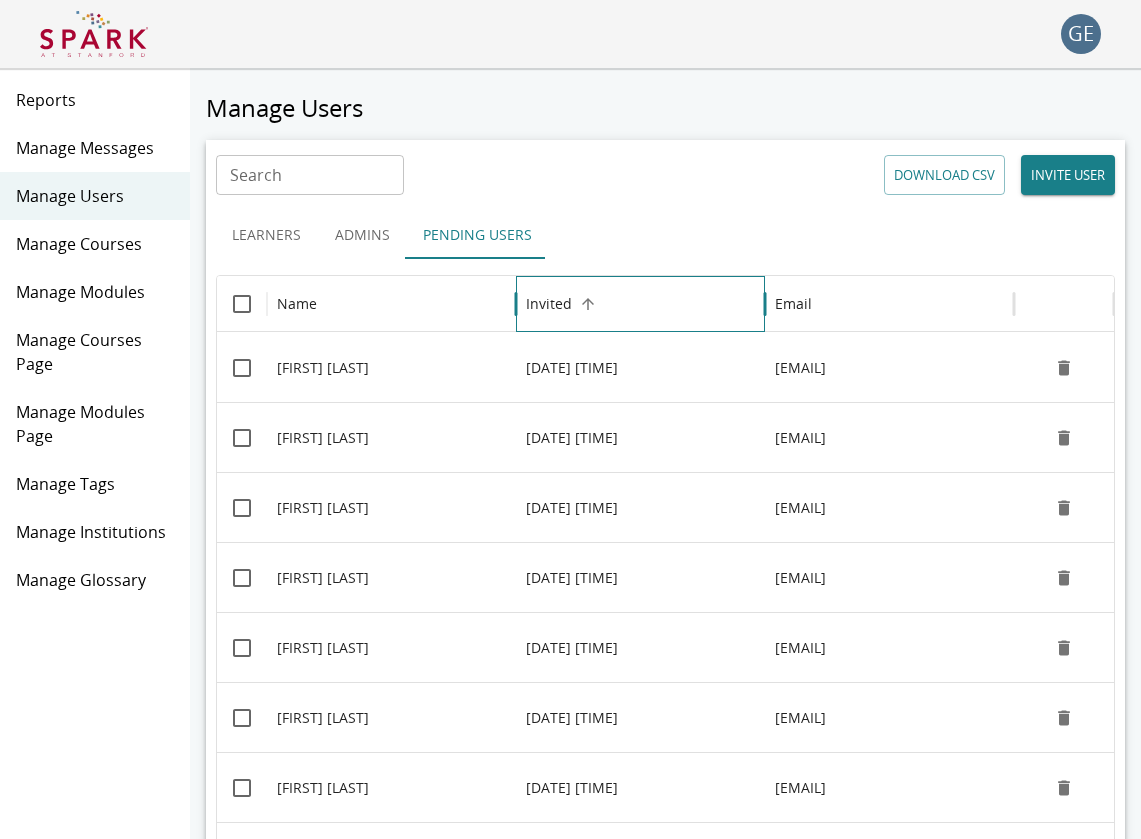 click on "Invited" at bounding box center (549, 304) 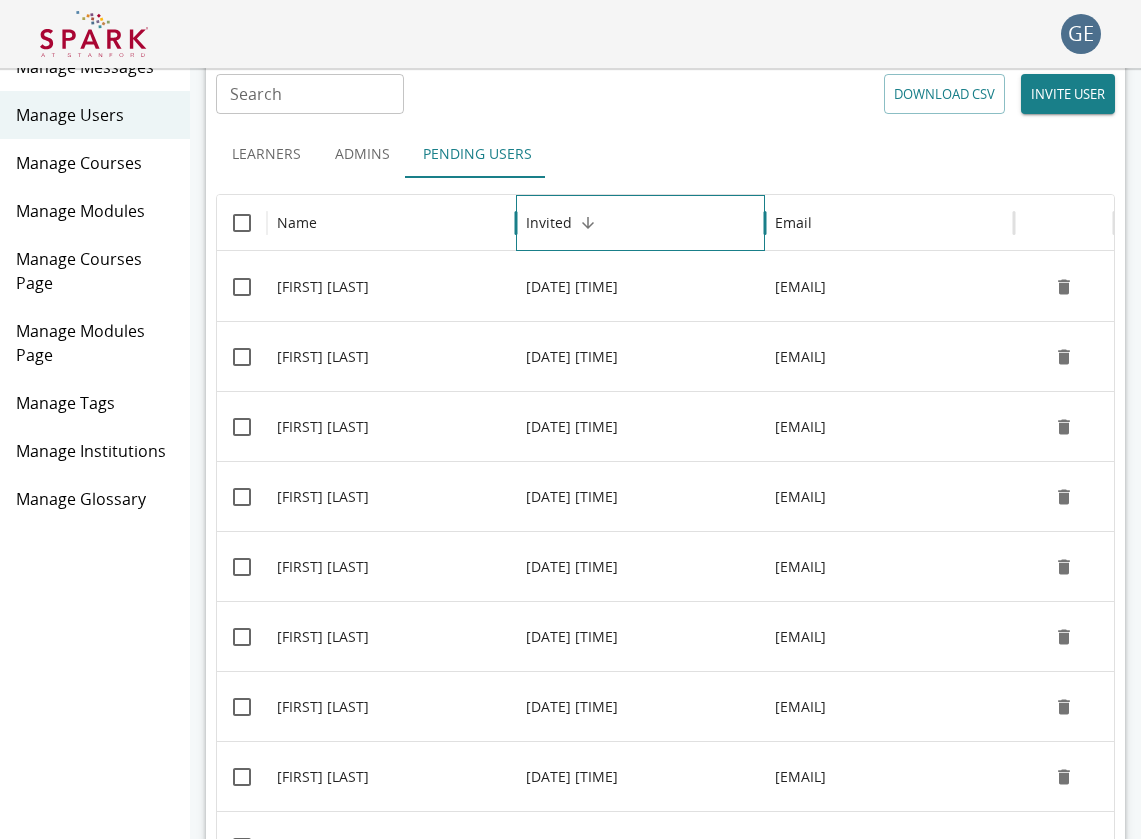 scroll, scrollTop: 73, scrollLeft: 0, axis: vertical 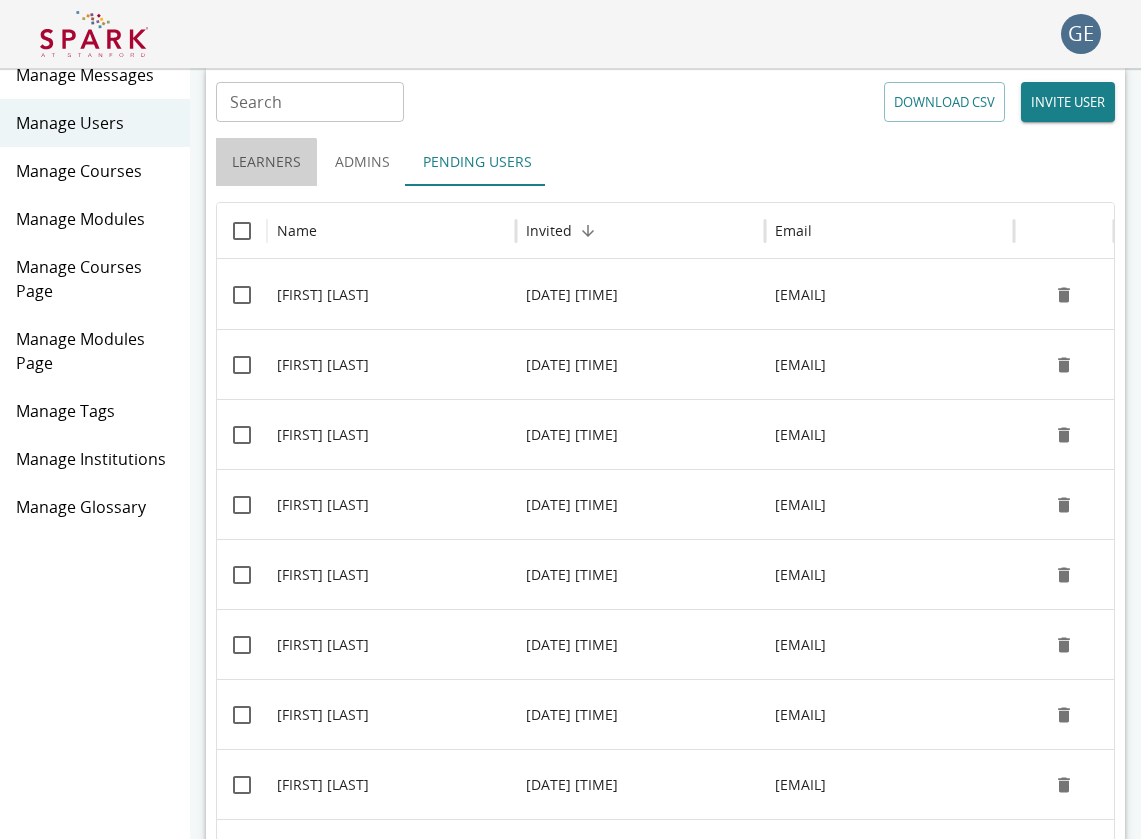 click on "Learners" at bounding box center (266, 162) 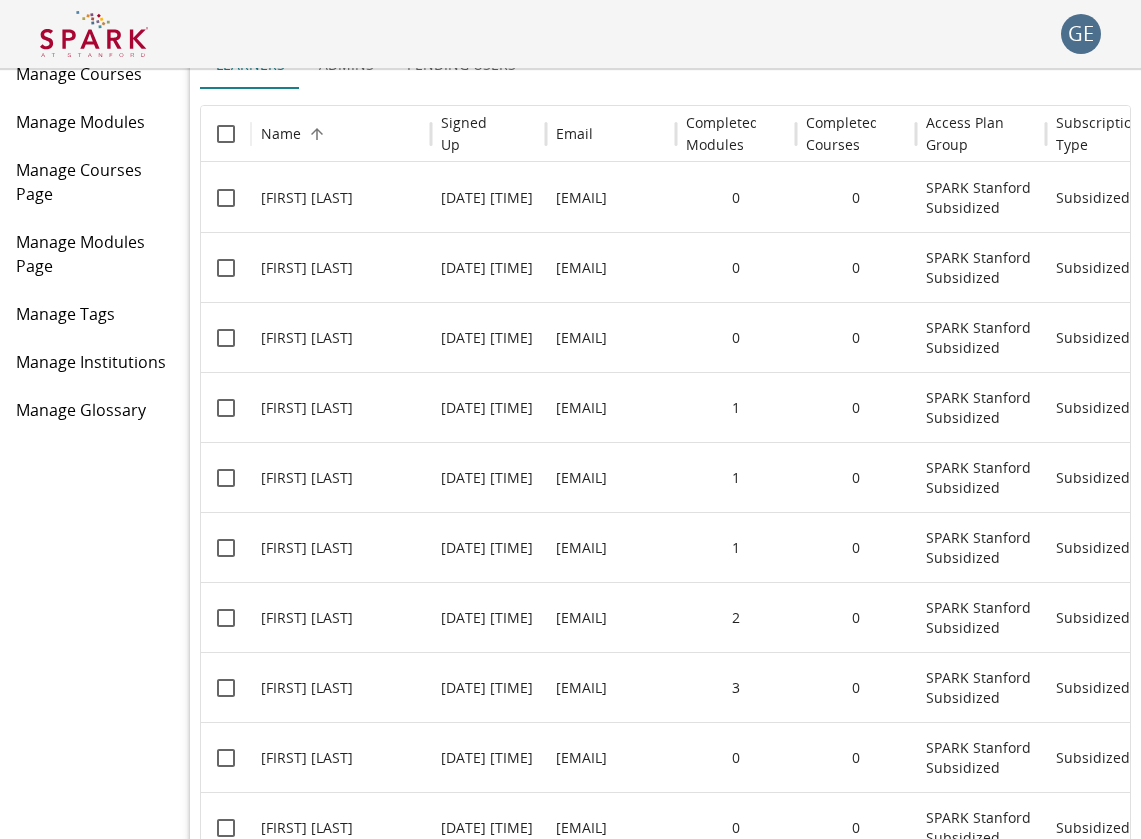 scroll, scrollTop: 172, scrollLeft: 0, axis: vertical 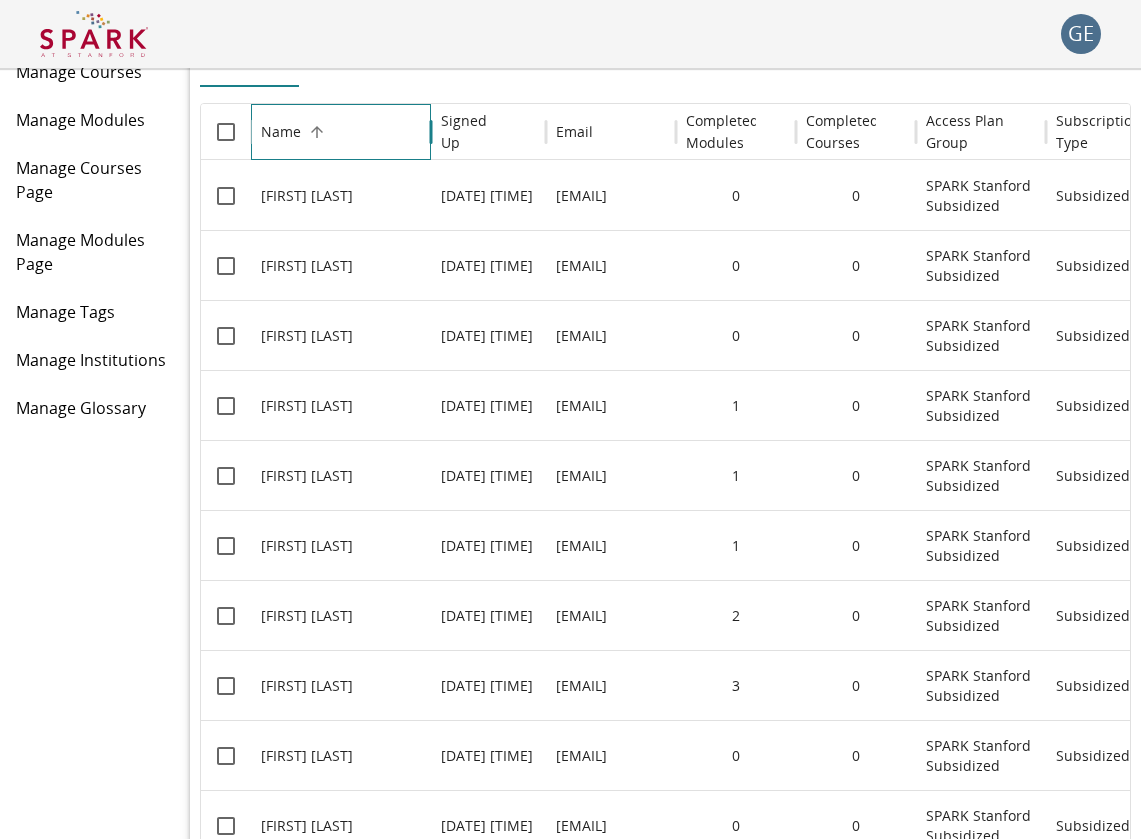 click on "Name" at bounding box center (281, 131) 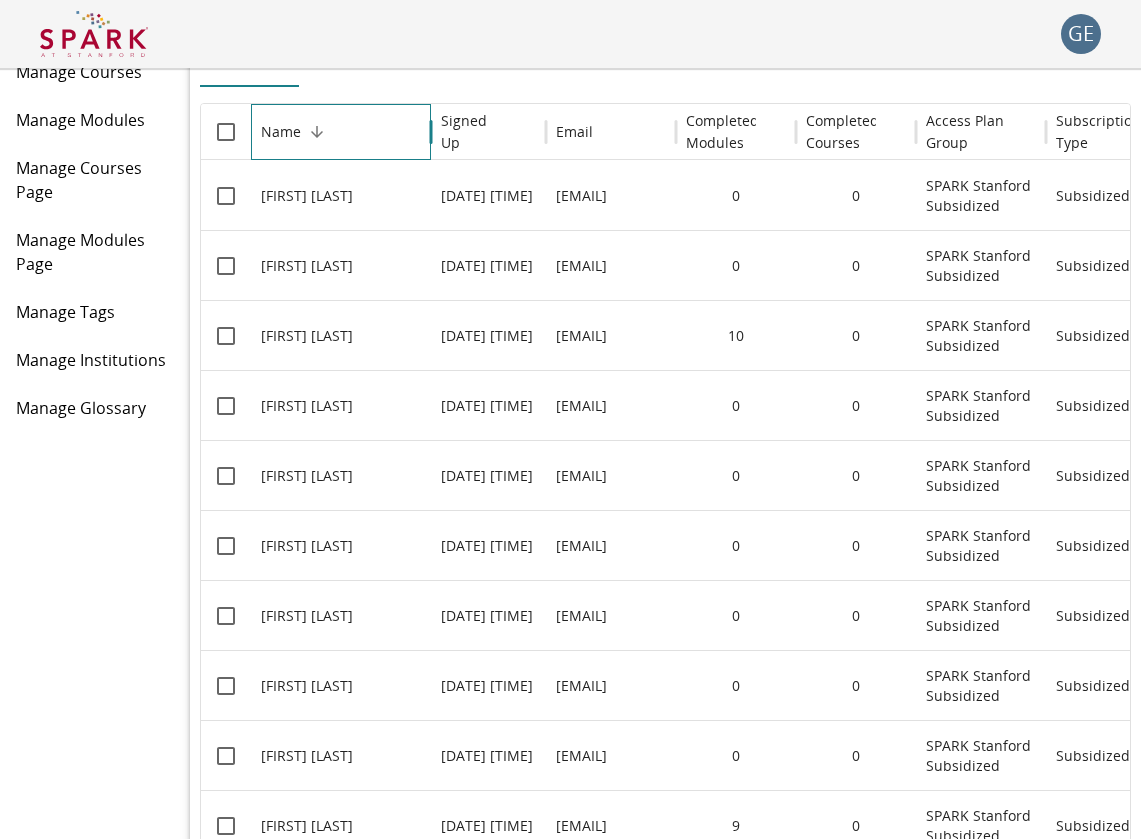 click on "Name" at bounding box center (281, 131) 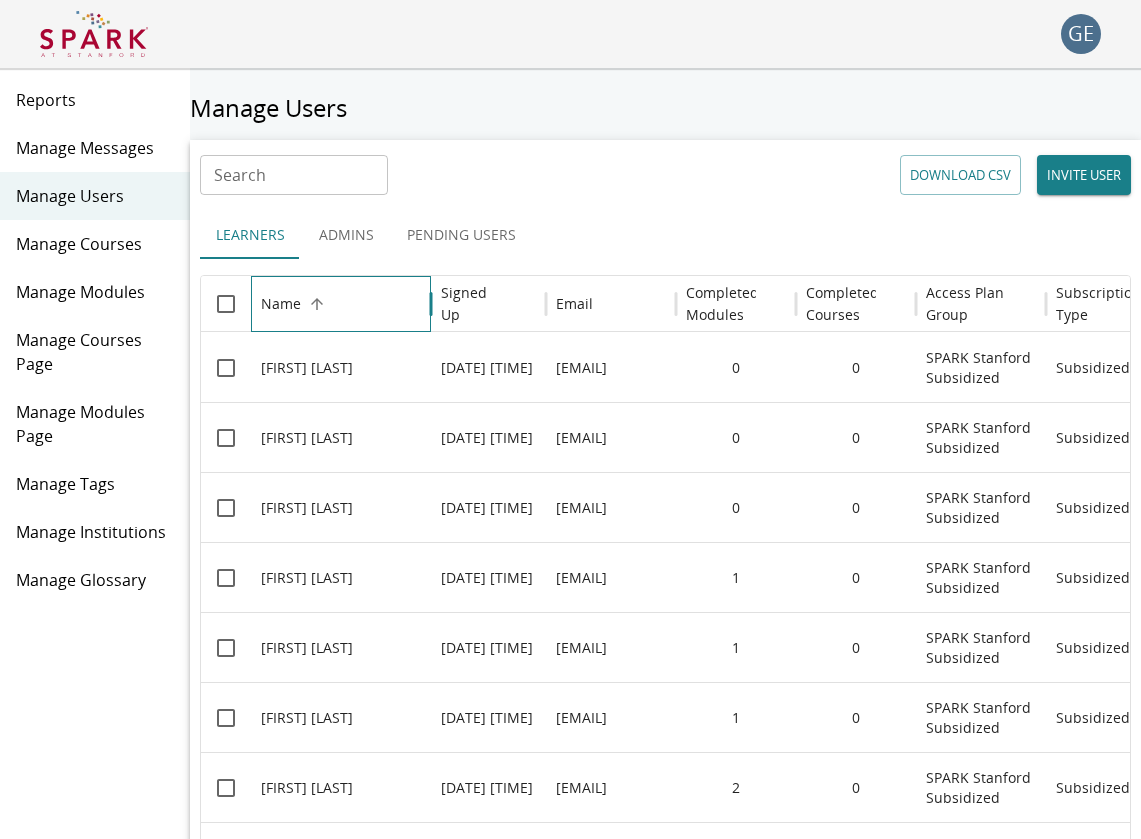 scroll, scrollTop: 0, scrollLeft: 0, axis: both 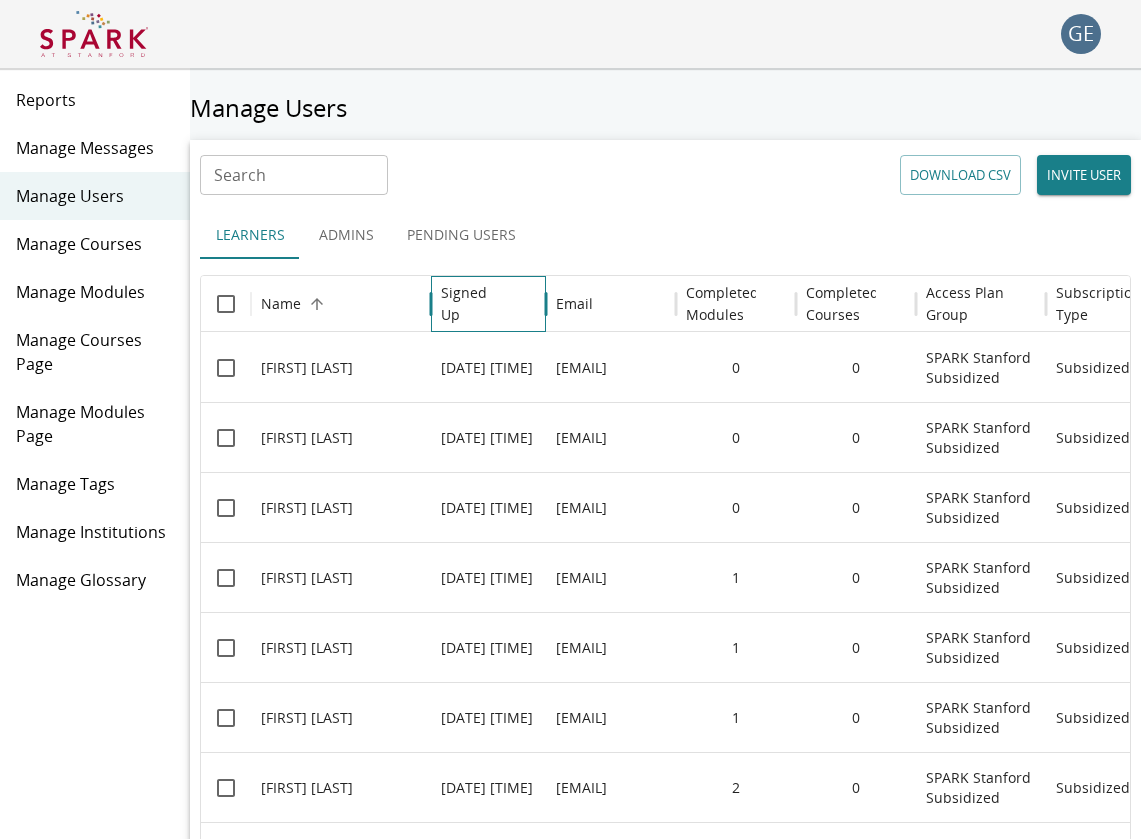 click on "Signed Up" at bounding box center [473, 304] 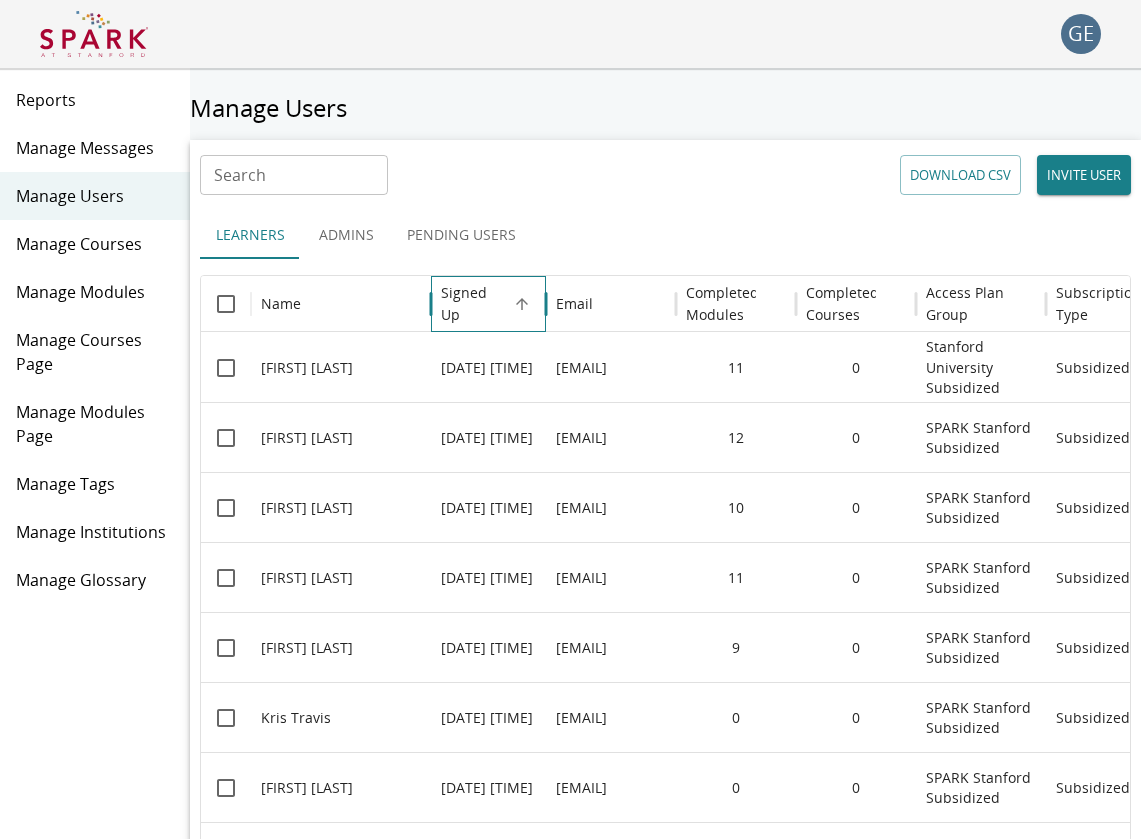 scroll, scrollTop: 0, scrollLeft: 93, axis: horizontal 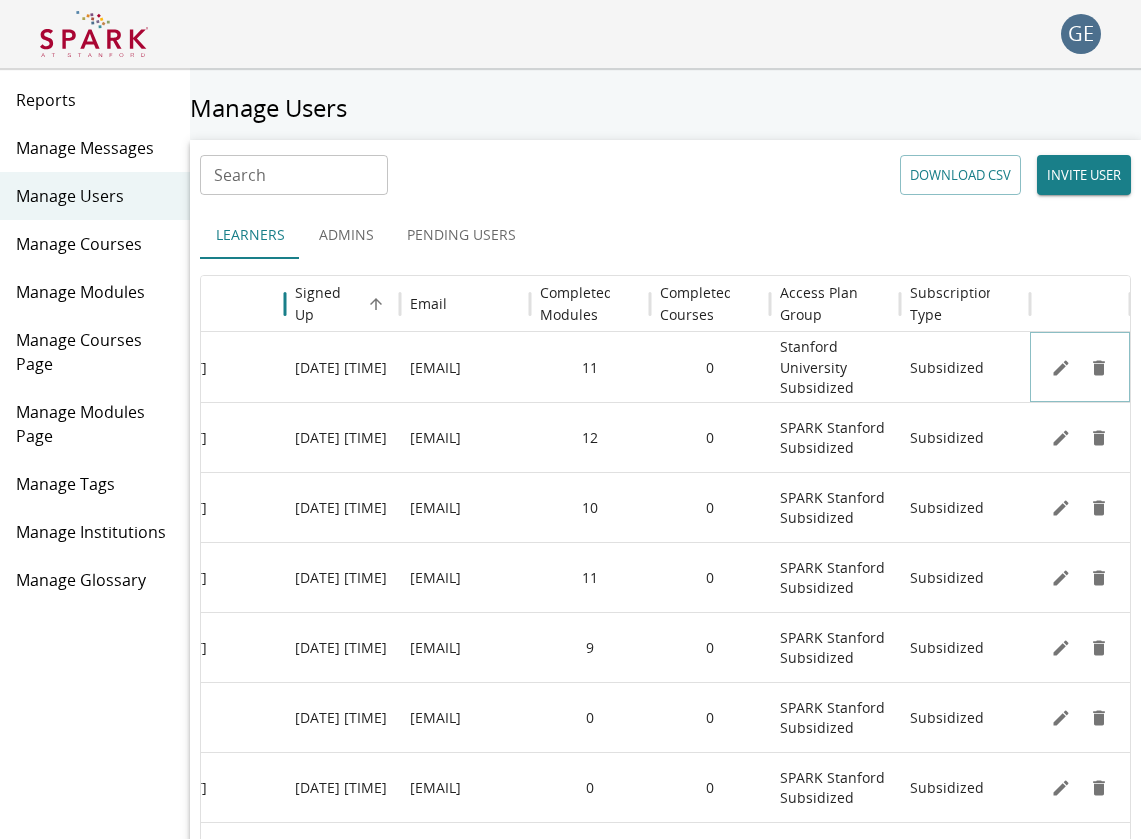 click at bounding box center [1061, 368] 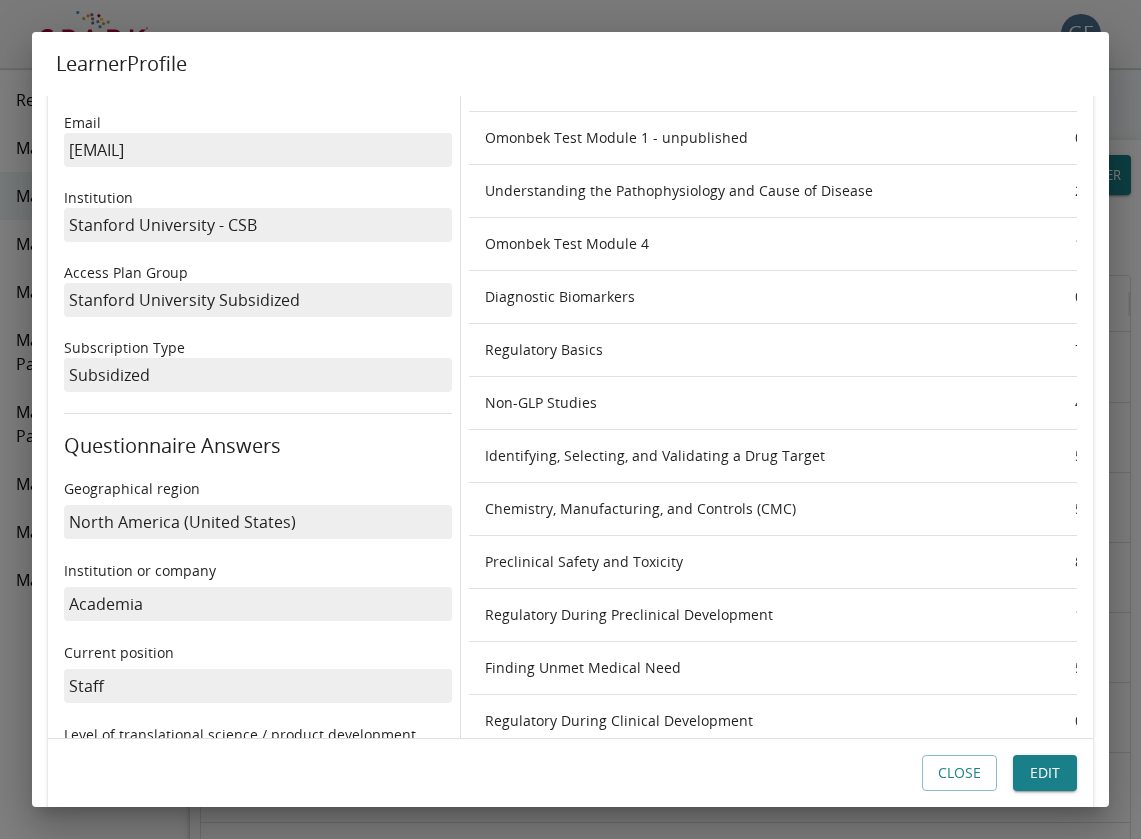 scroll, scrollTop: 151, scrollLeft: 0, axis: vertical 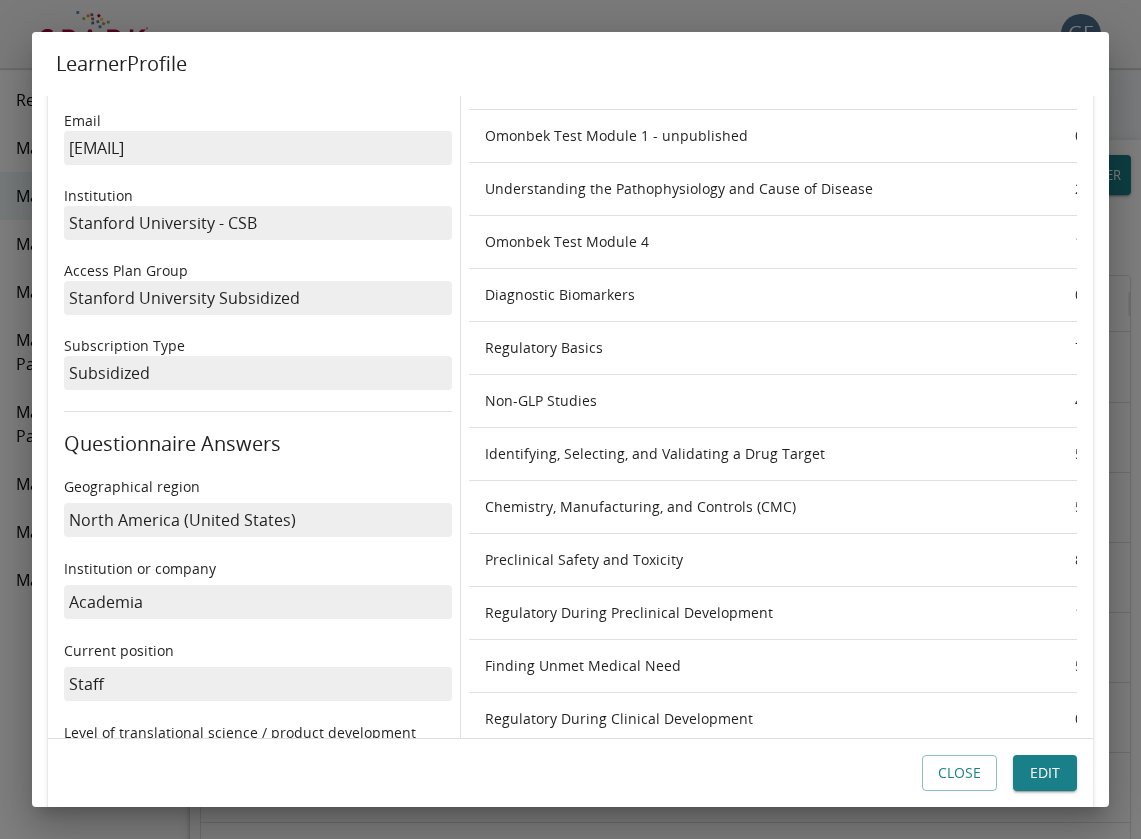 click on "Stanford University Subsidized" at bounding box center [258, -2] 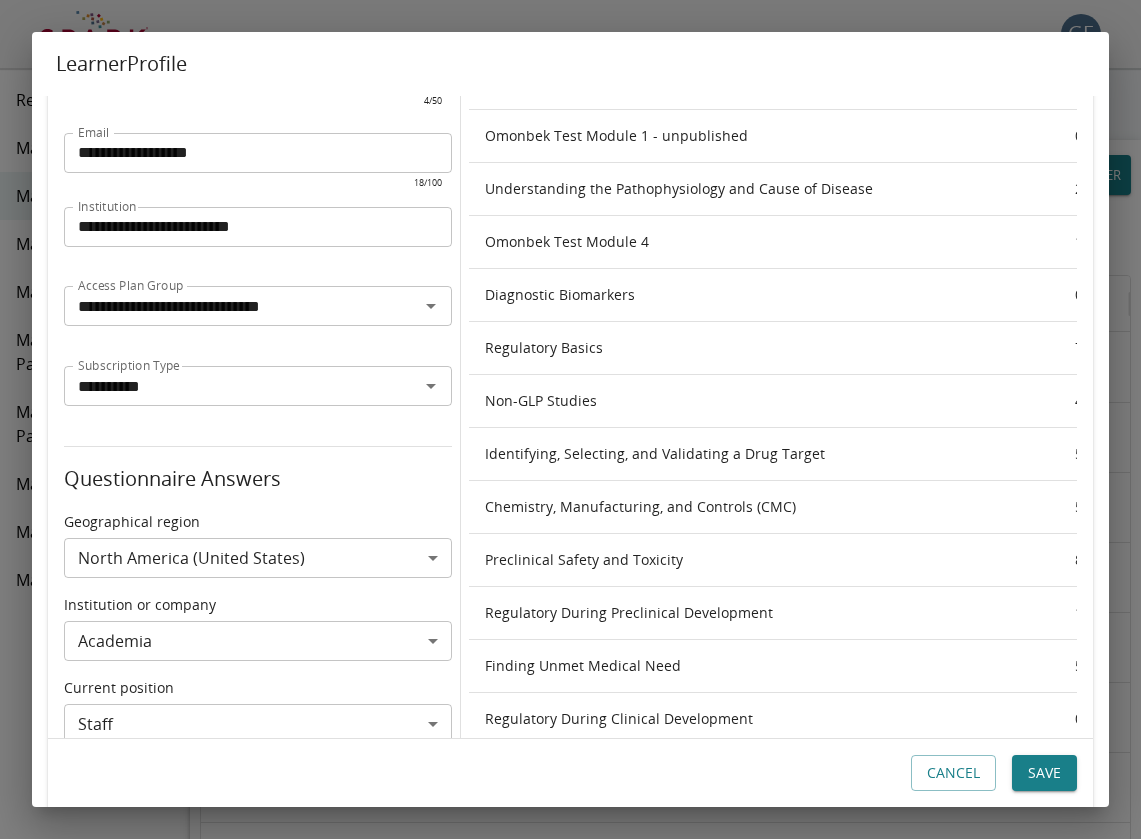 click on "**********" at bounding box center (241, 306) 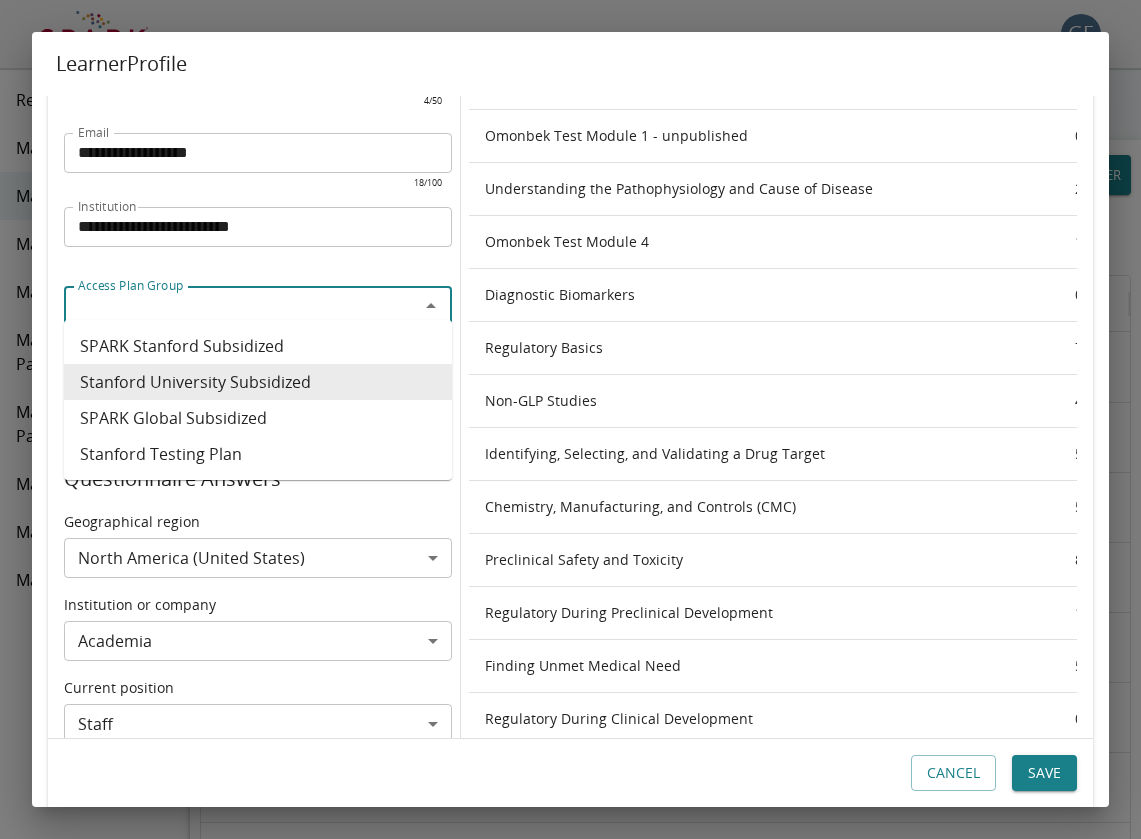 paste on "**********" 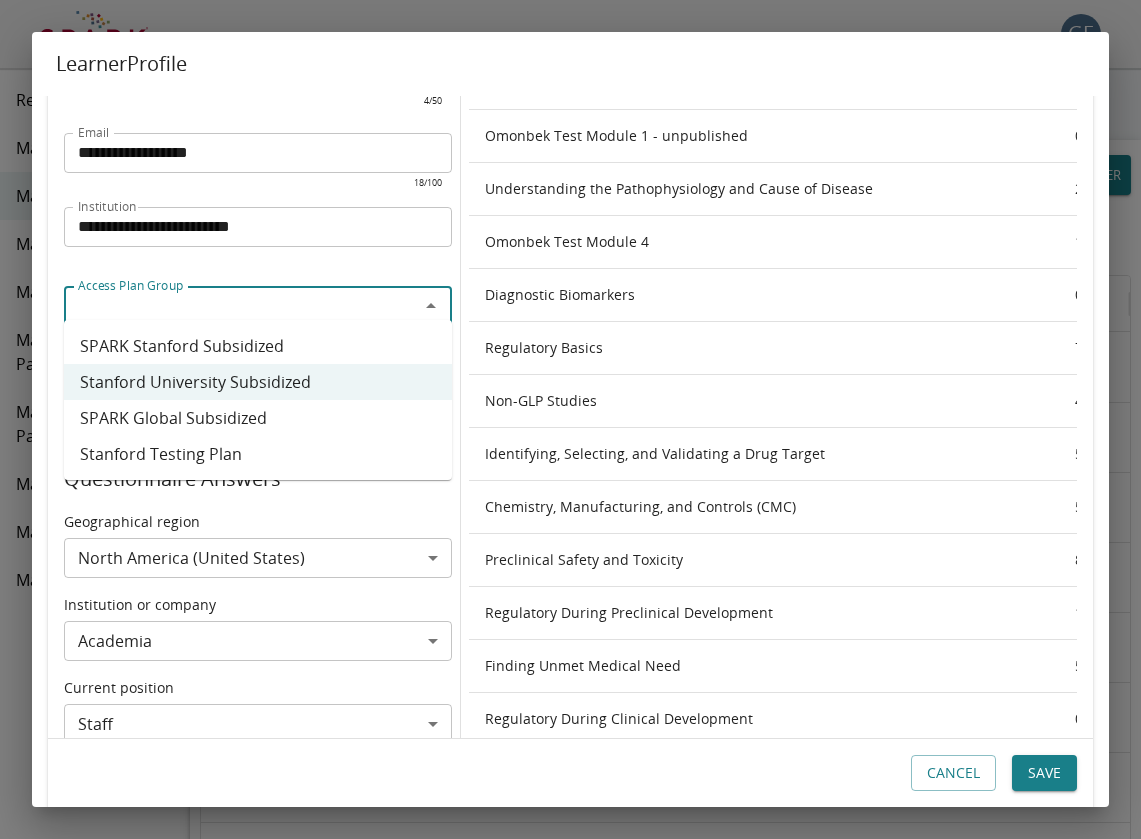 paste on "**********" 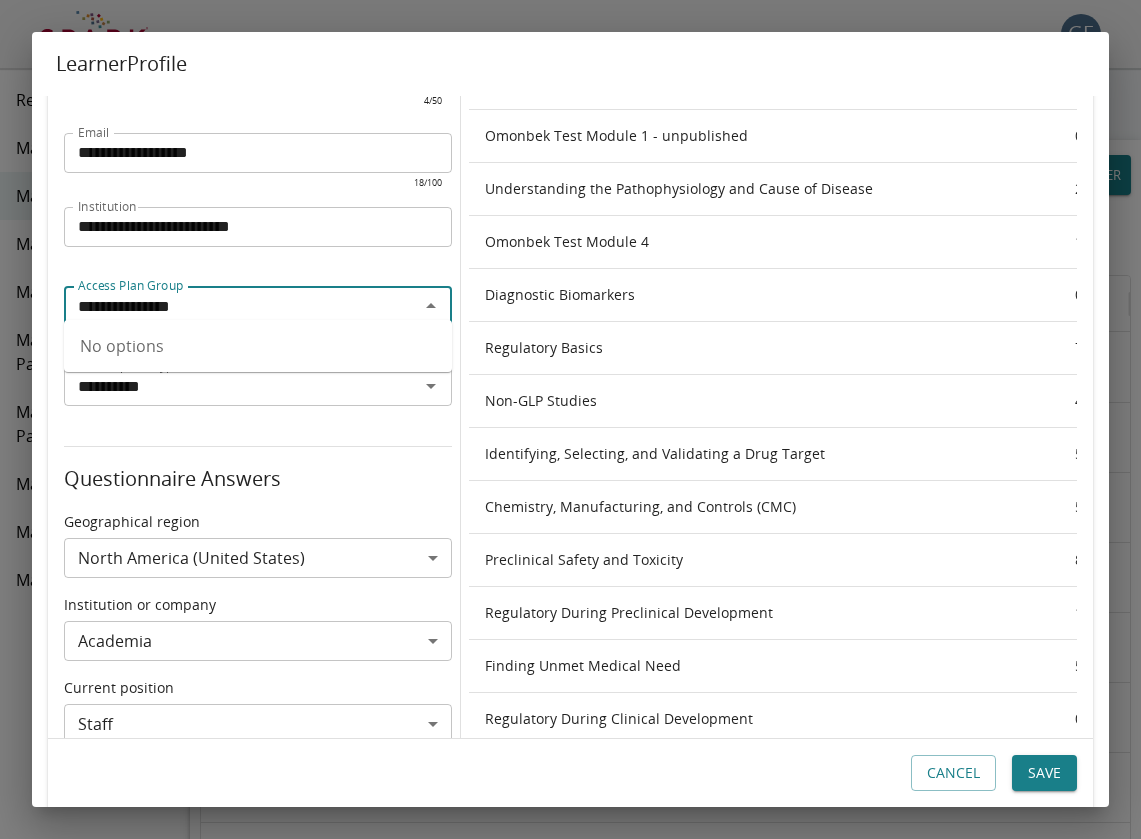 click on "No options" at bounding box center (258, 346) 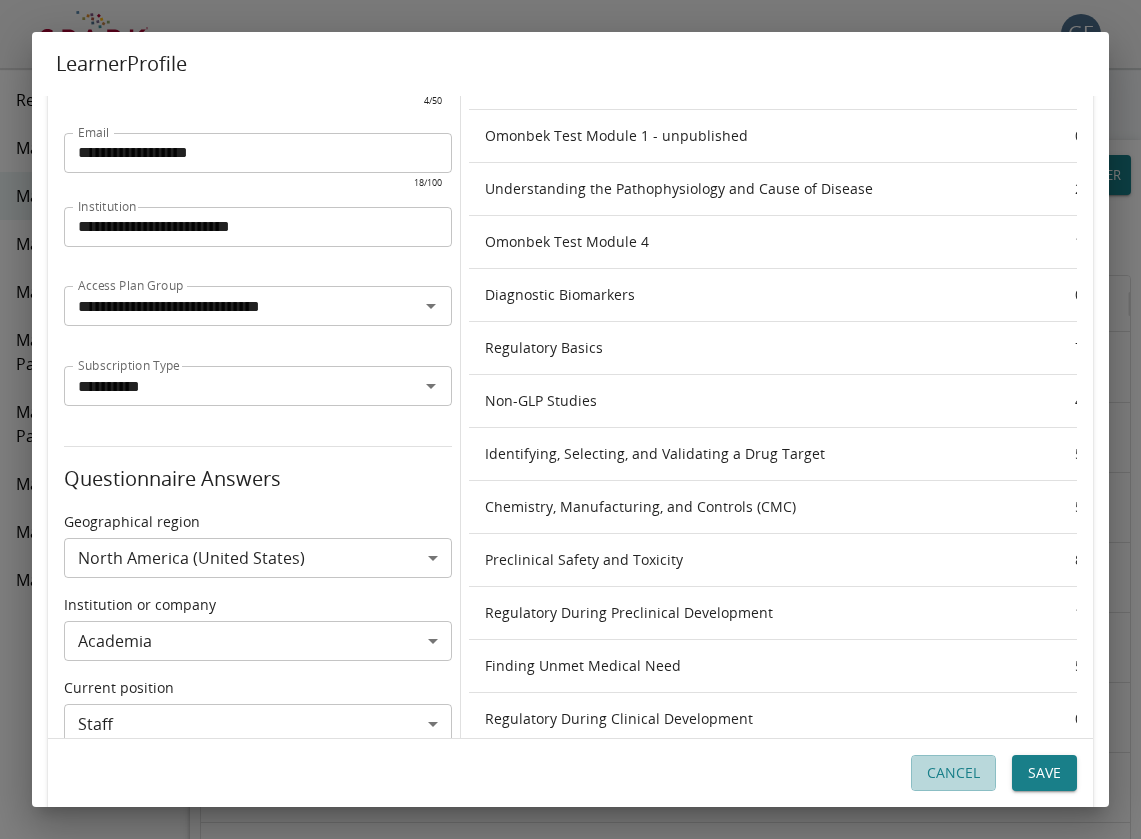click on "Cancel" at bounding box center [953, 773] 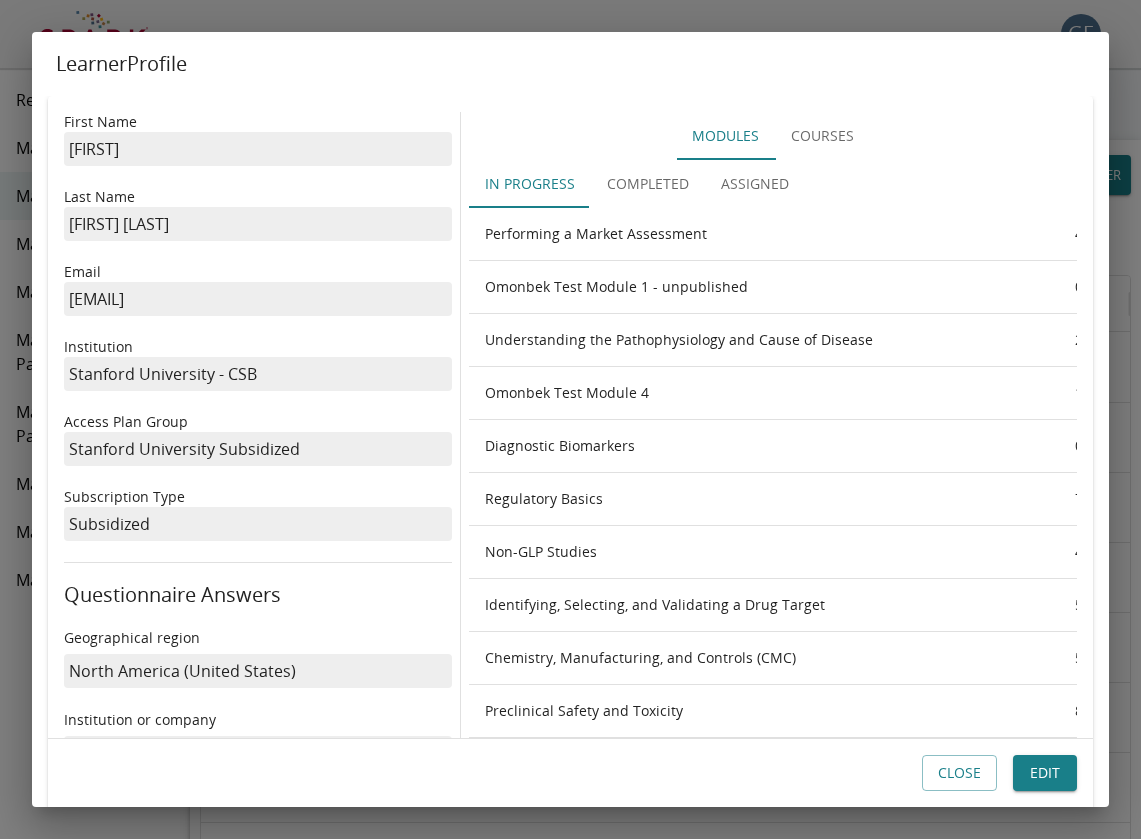 scroll, scrollTop: 0, scrollLeft: 0, axis: both 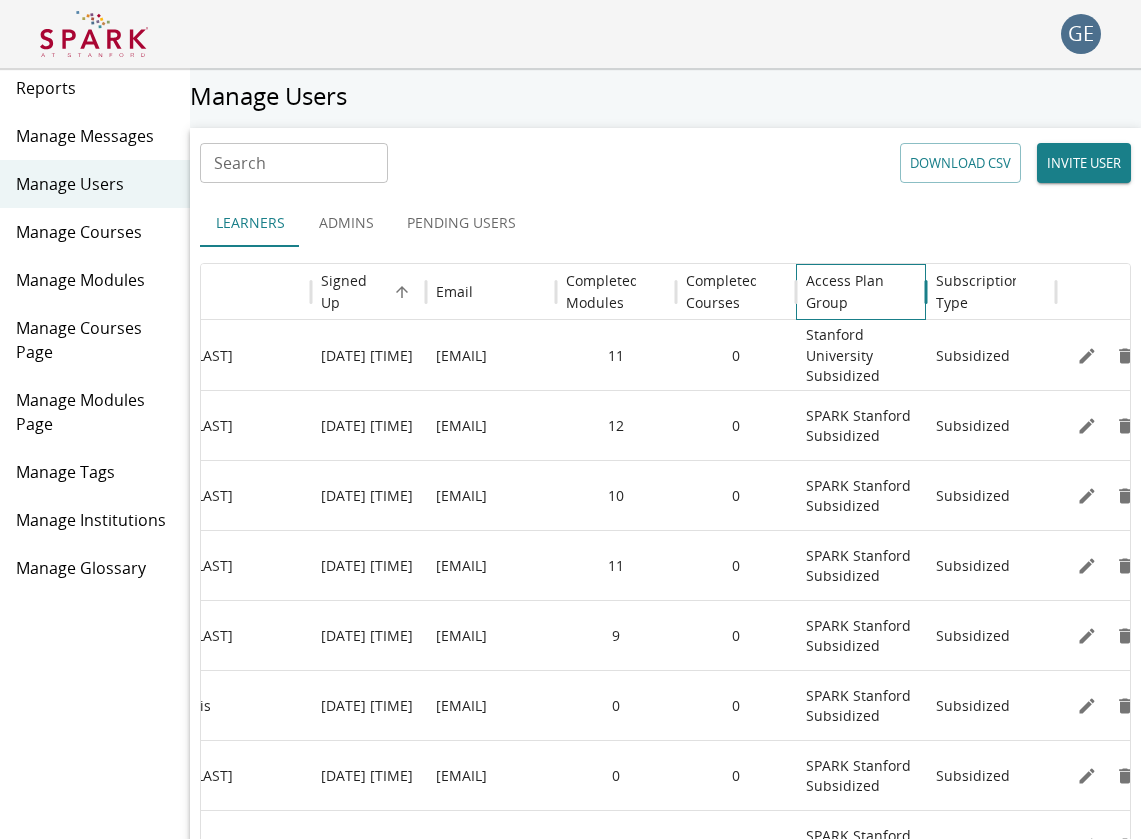 click on "Access Plan Group" at bounding box center (353, 292) 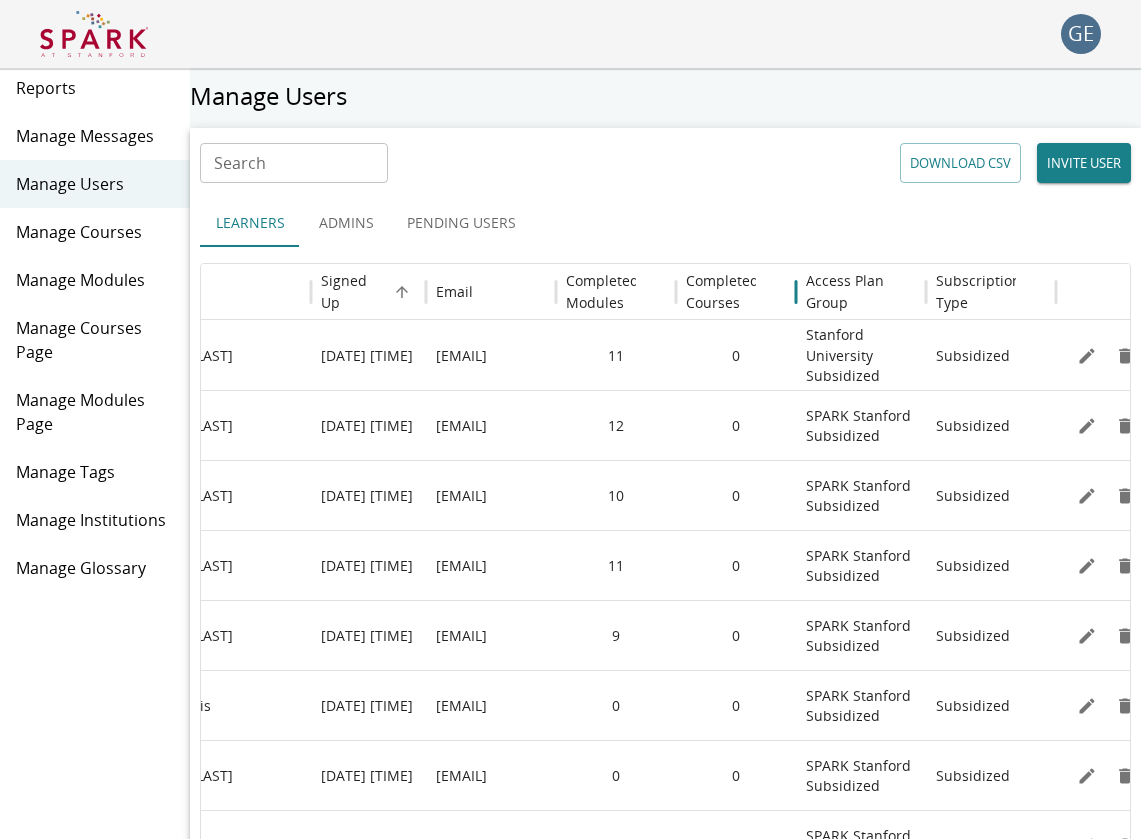 click on "Manage Institutions" at bounding box center (95, 520) 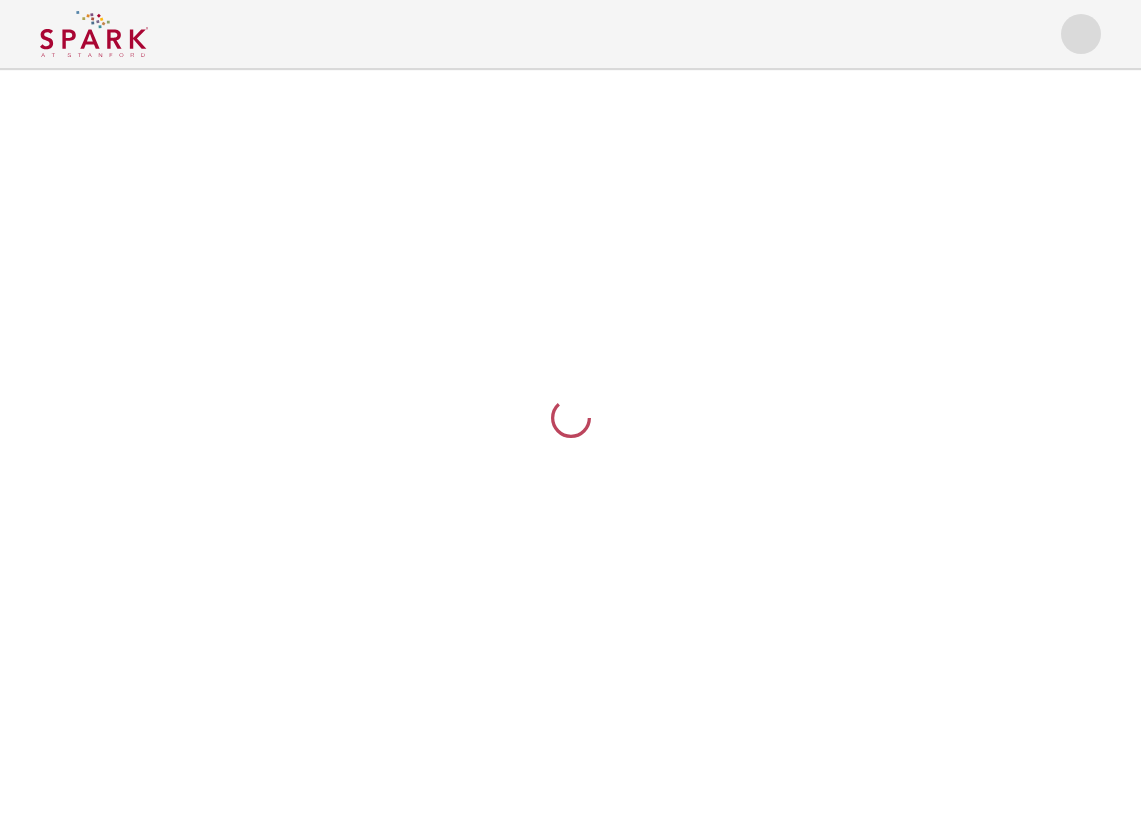 scroll, scrollTop: 0, scrollLeft: 0, axis: both 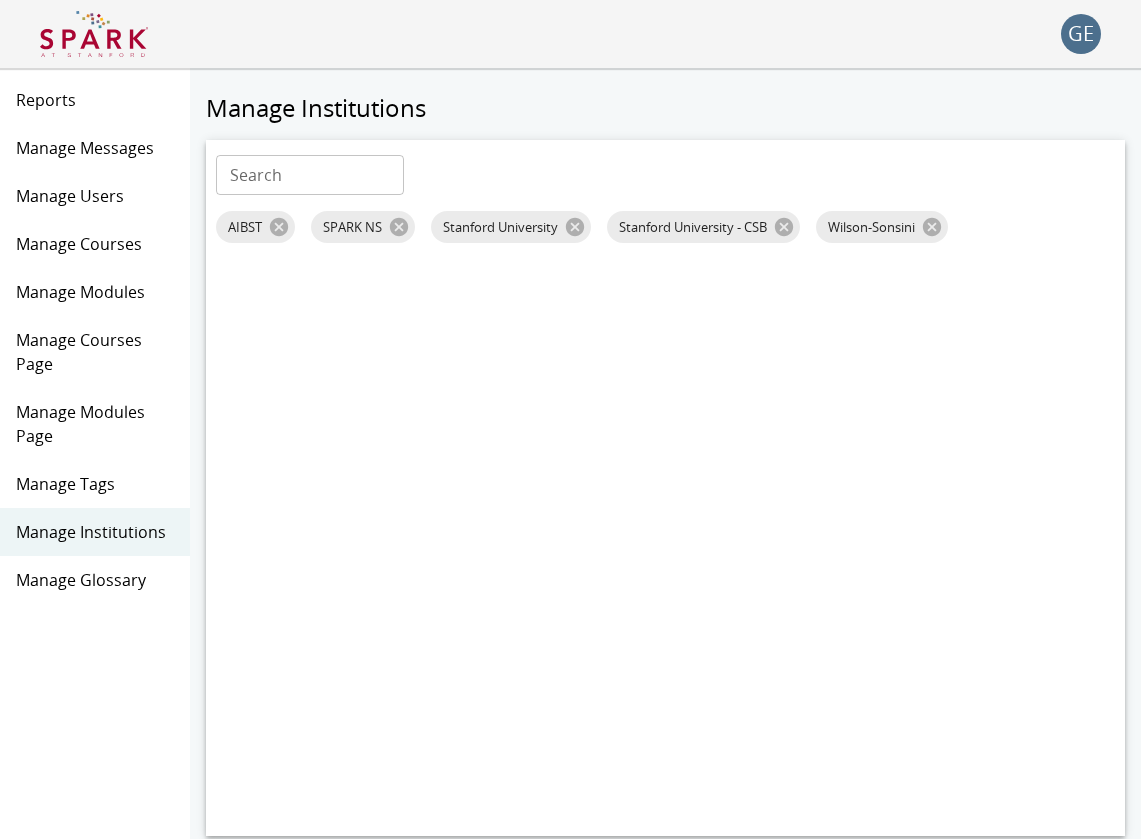 click on "Manage Users" at bounding box center [95, 196] 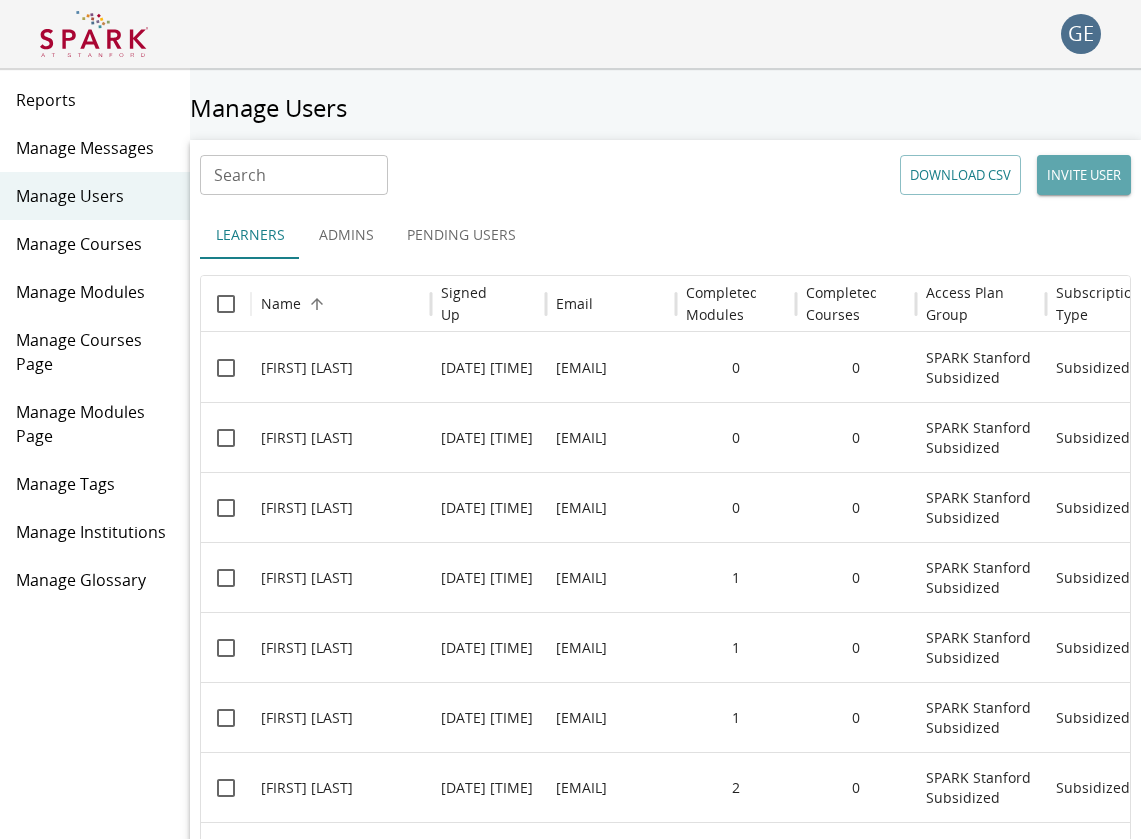 click on "INVITE USER" at bounding box center [1084, 175] 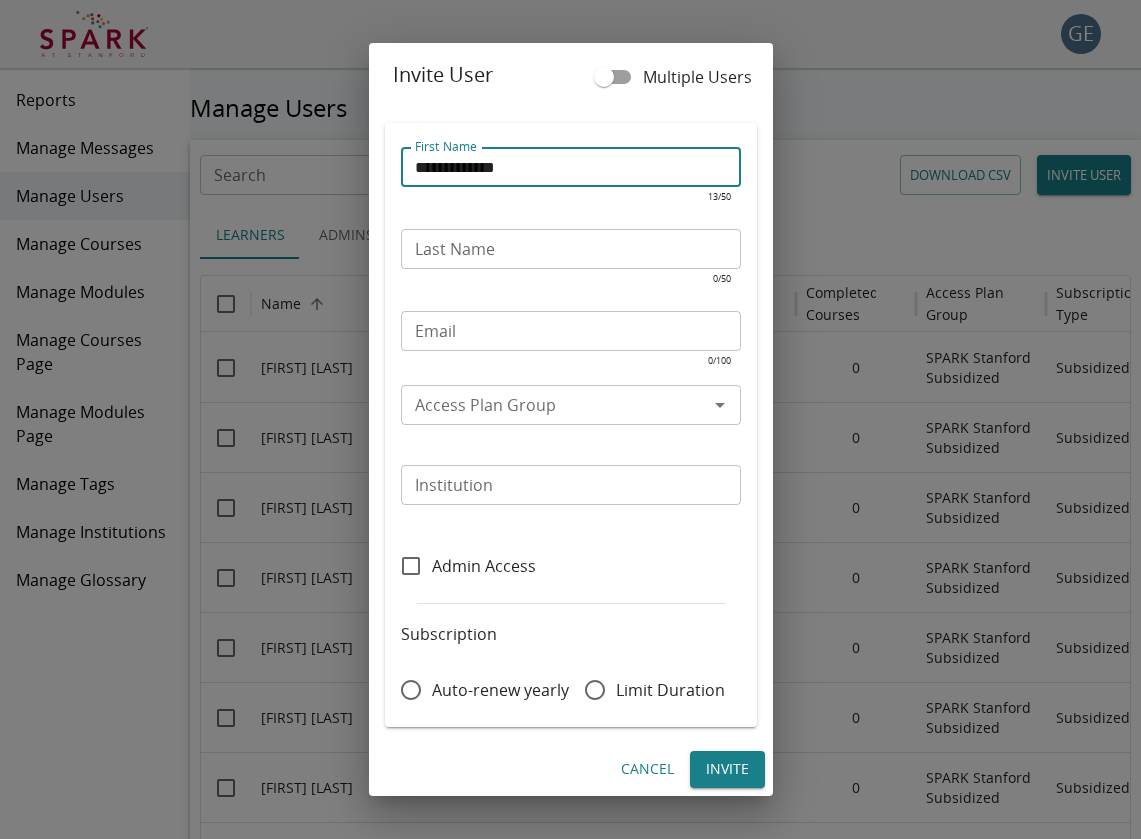 type on "**********" 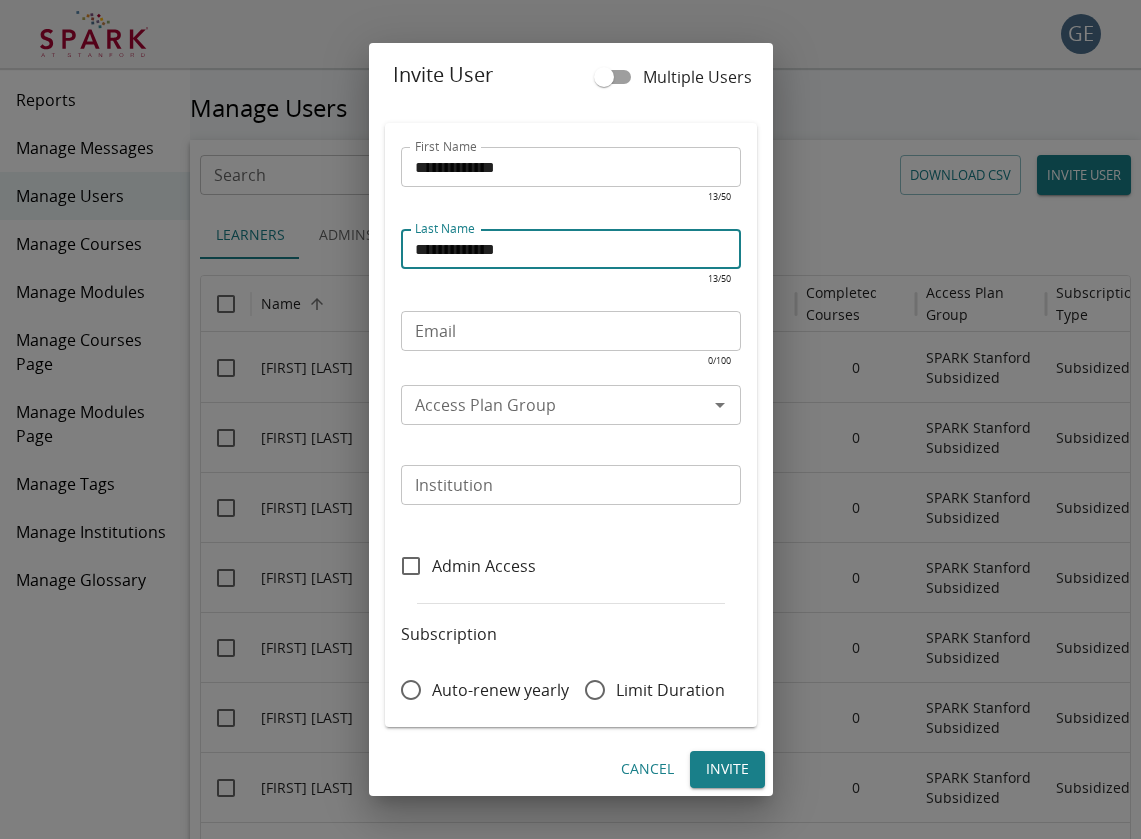 type on "**********" 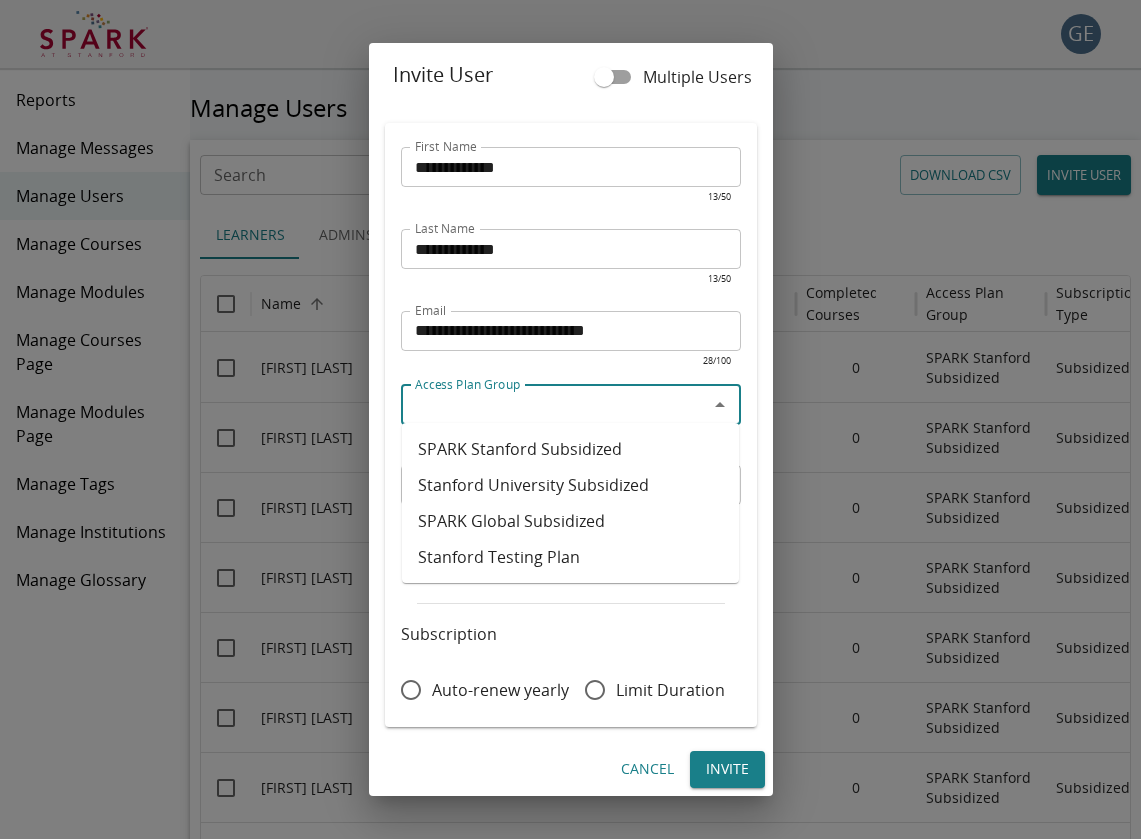 click on "Access Plan Group" at bounding box center [554, 405] 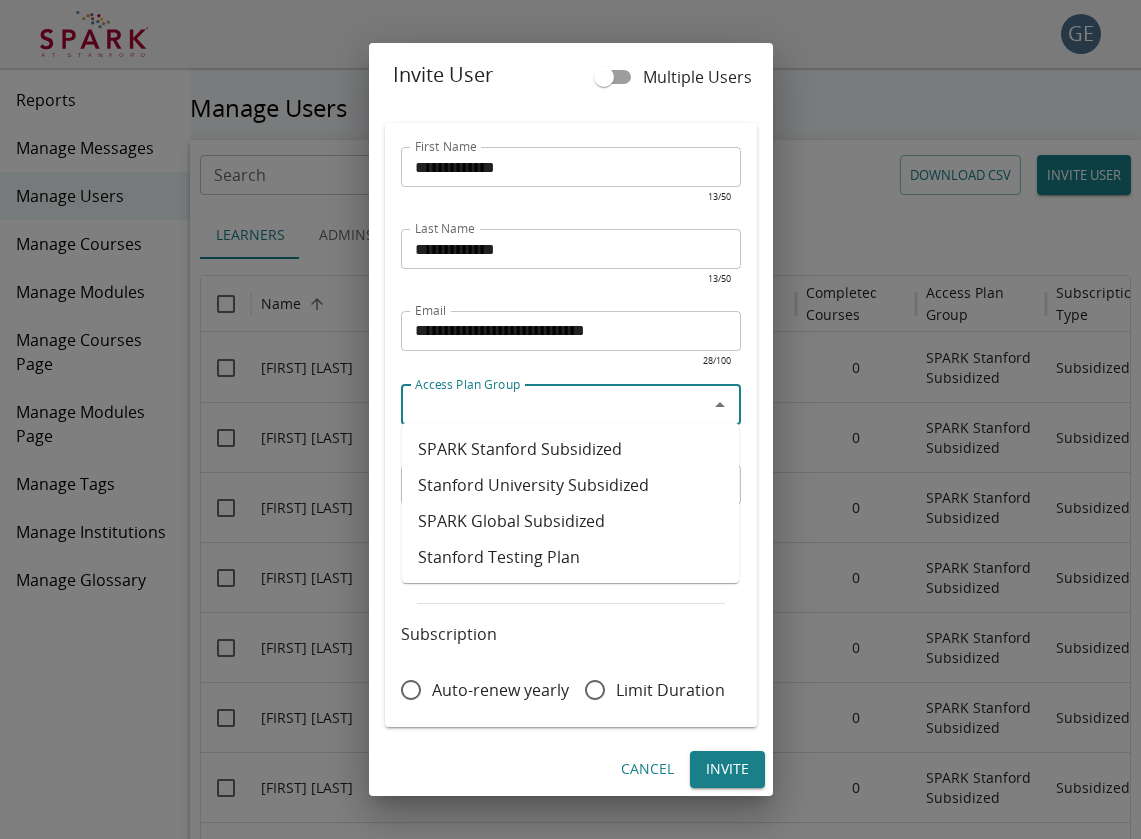 paste on "**********" 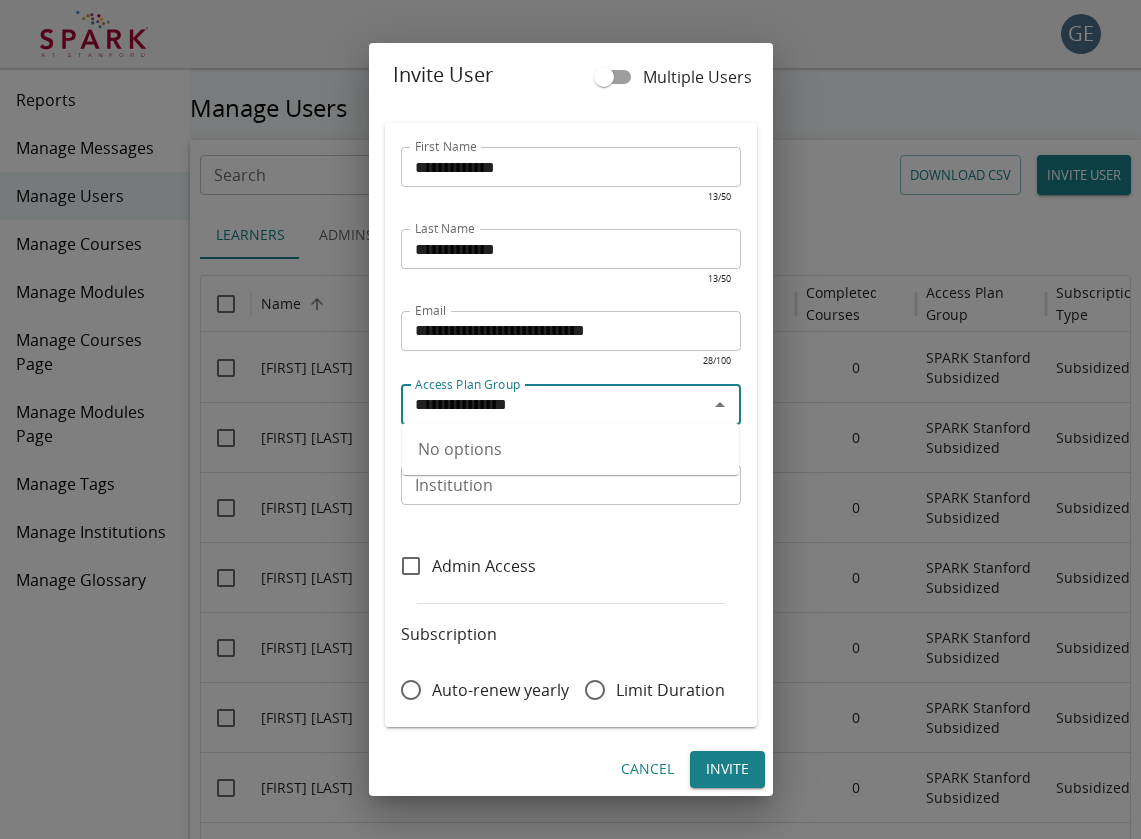 click on "No options" at bounding box center [570, 449] 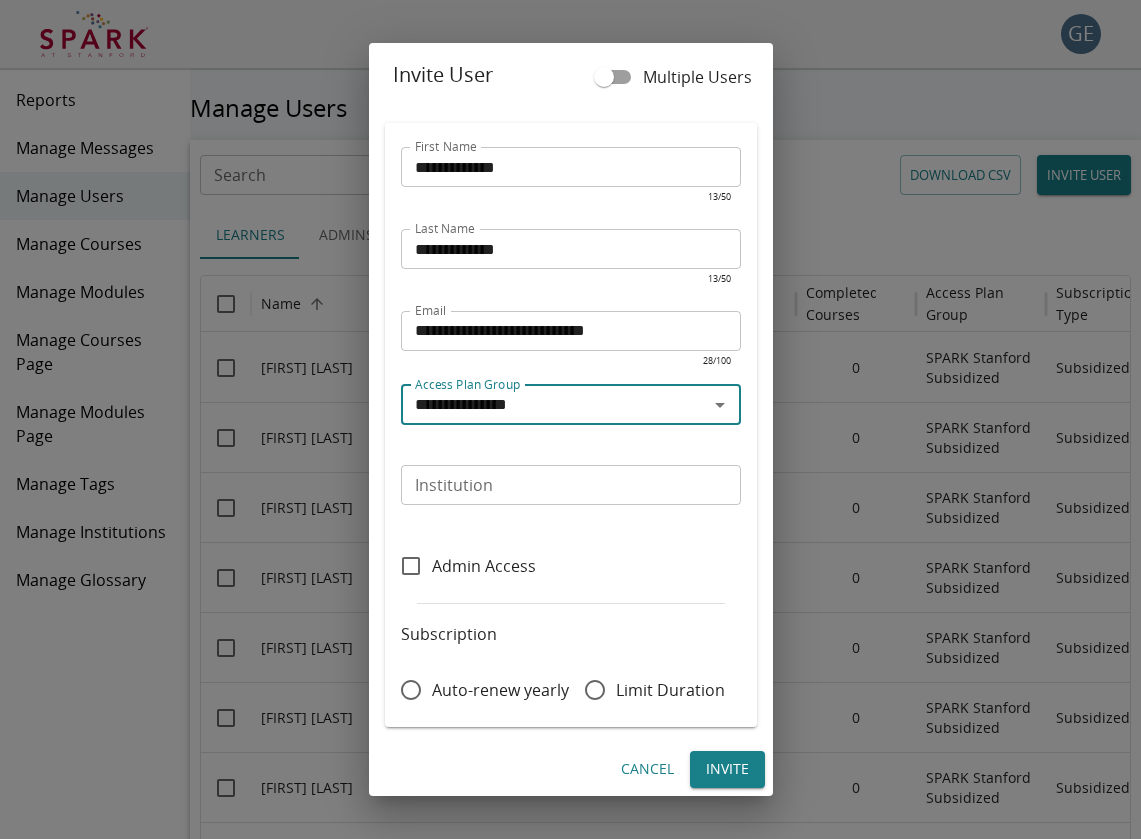 click at bounding box center (720, 405) 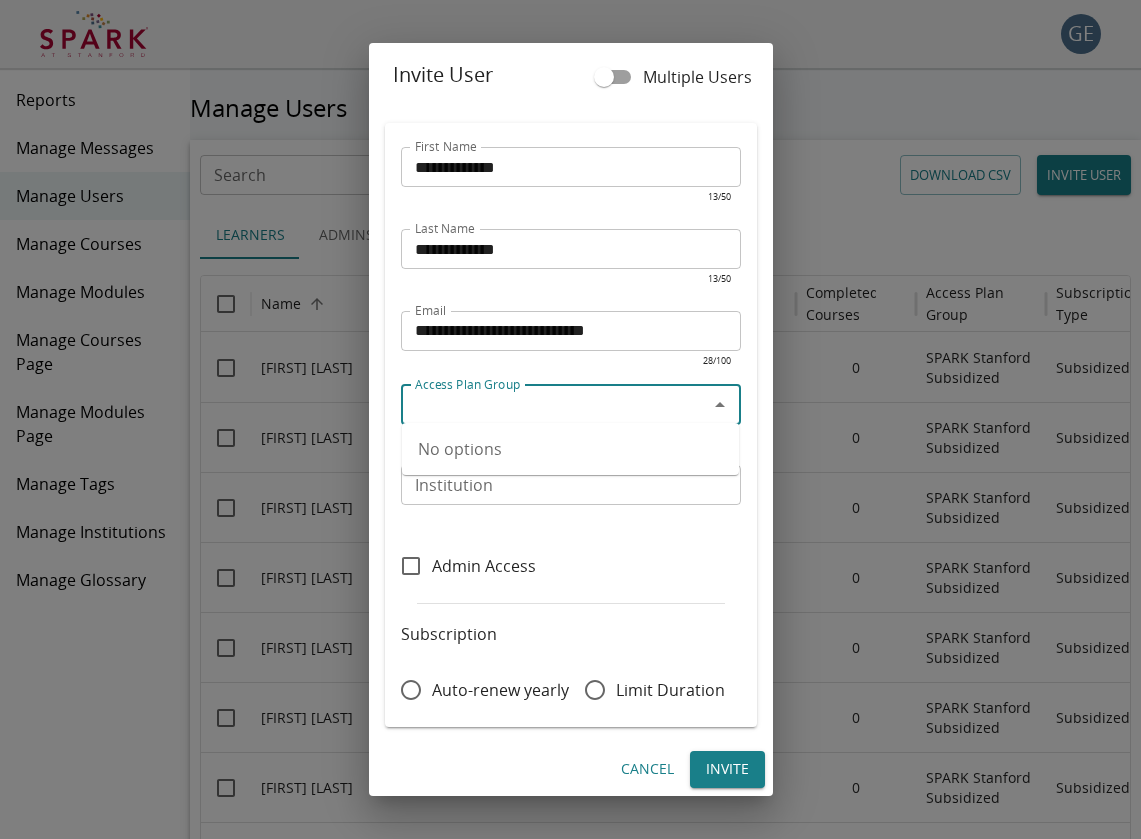 click on "**********" at bounding box center (571, 425) 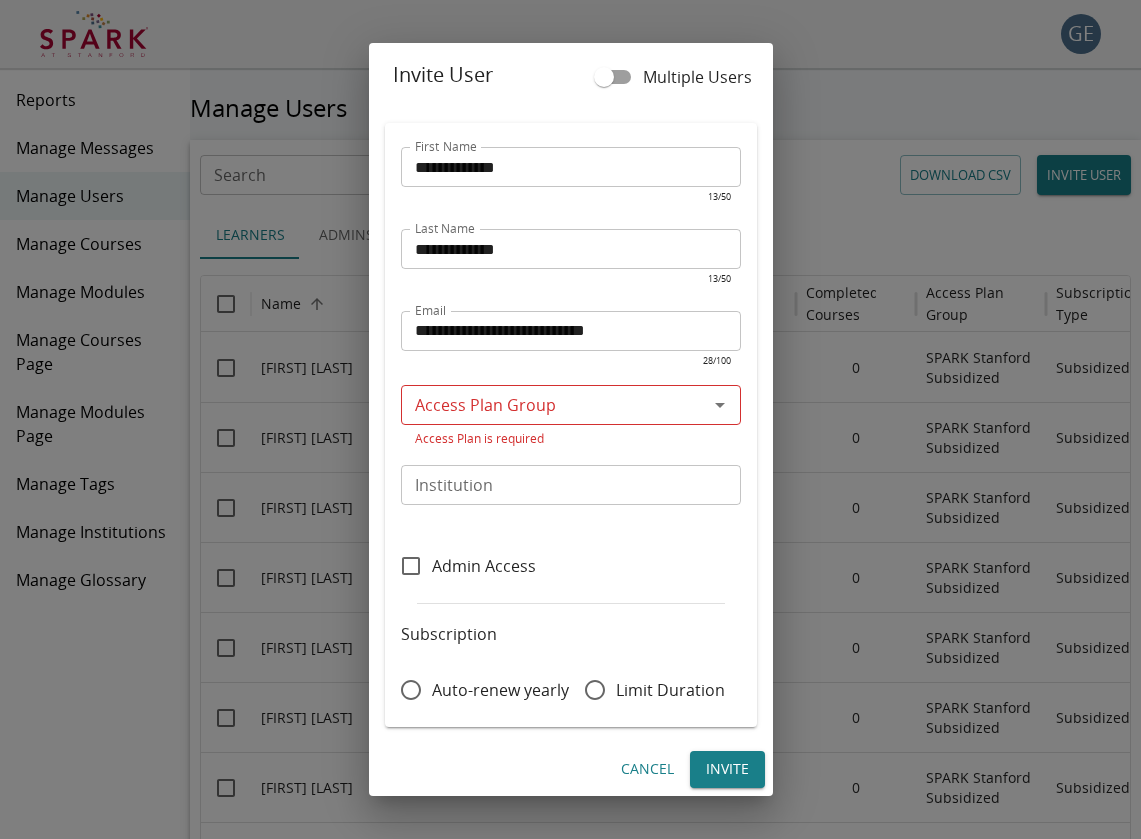 click on "Access Plan Group" at bounding box center (554, 405) 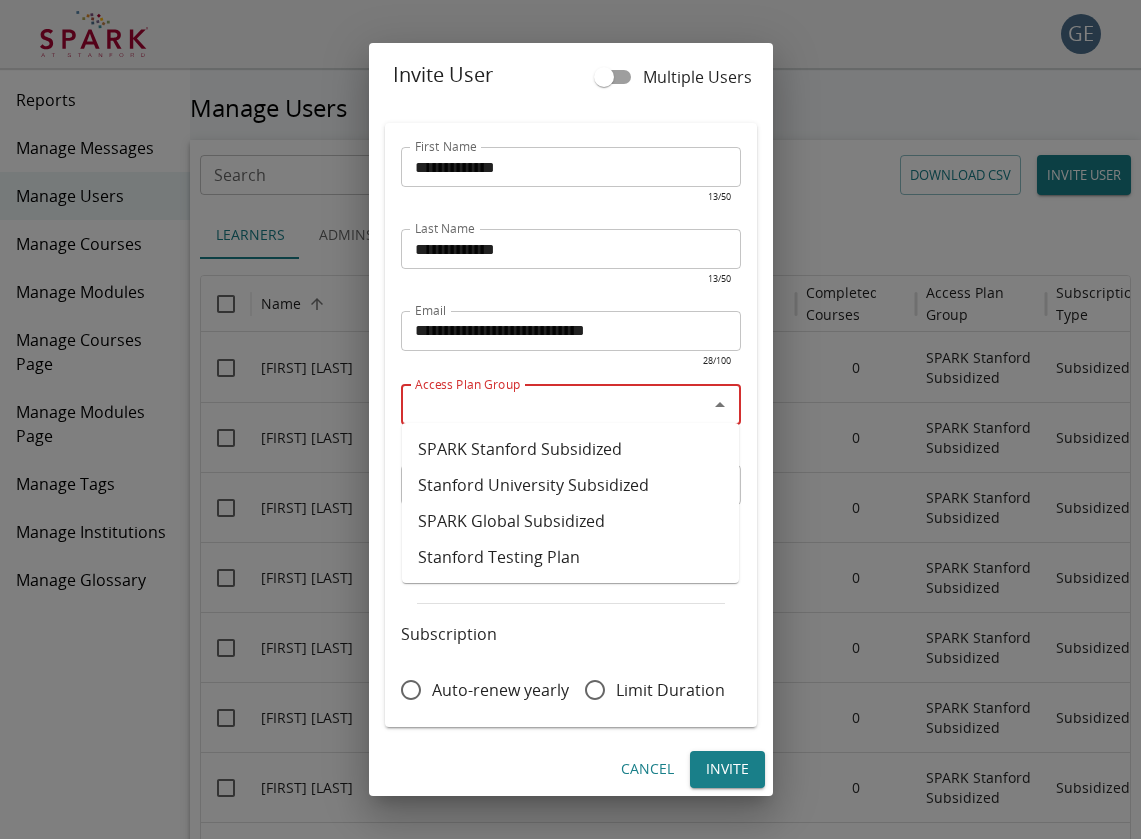 paste on "**********" 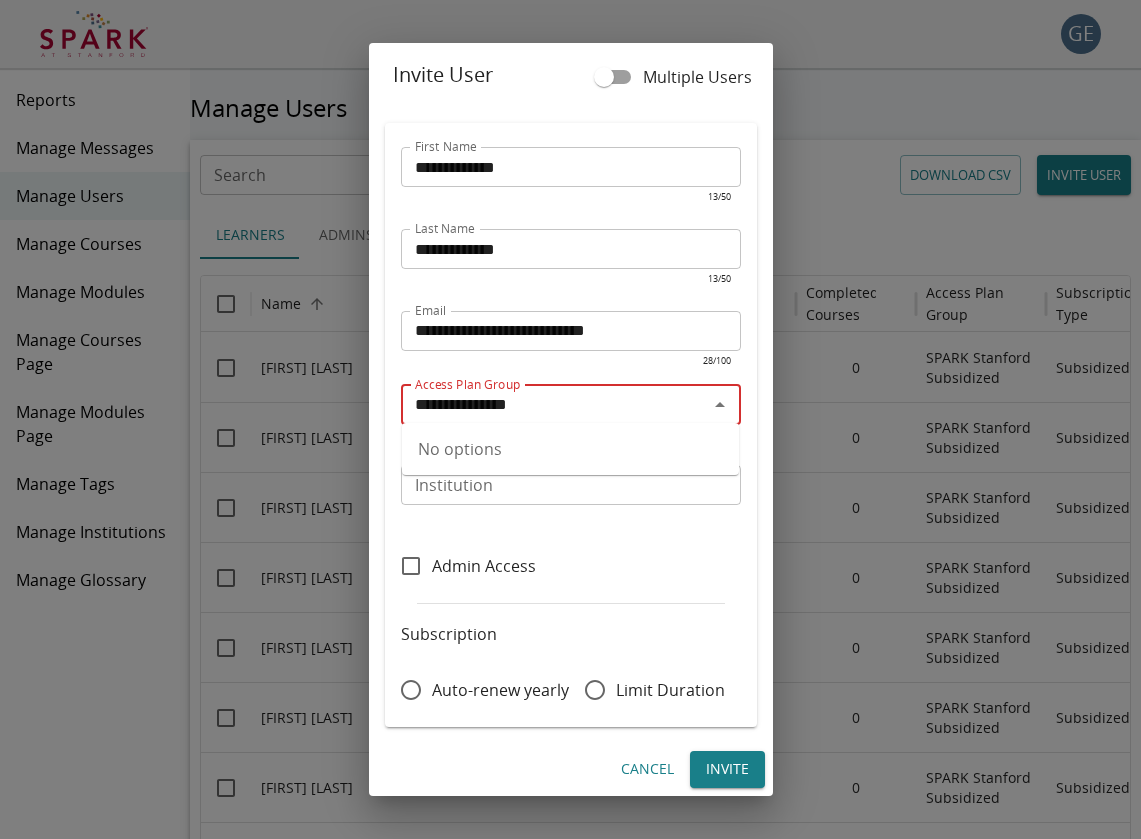 click on "No options" at bounding box center [570, 449] 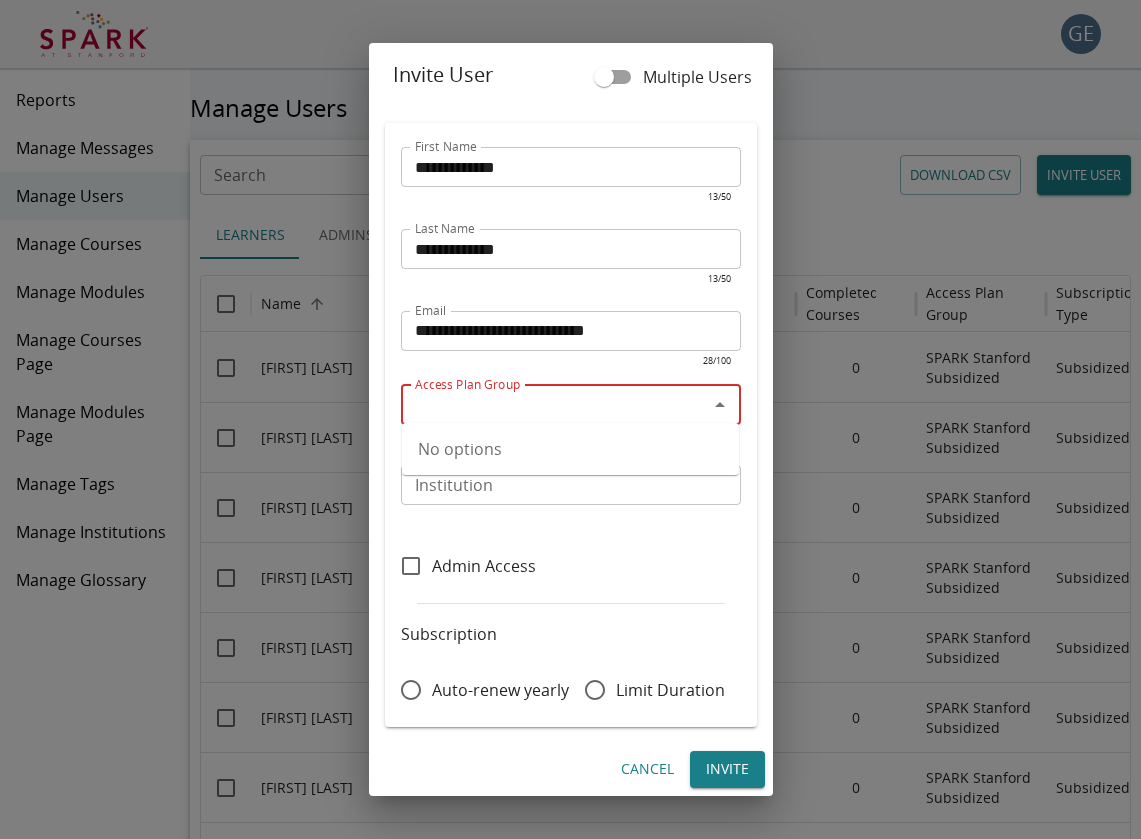click on "**********" at bounding box center [571, 425] 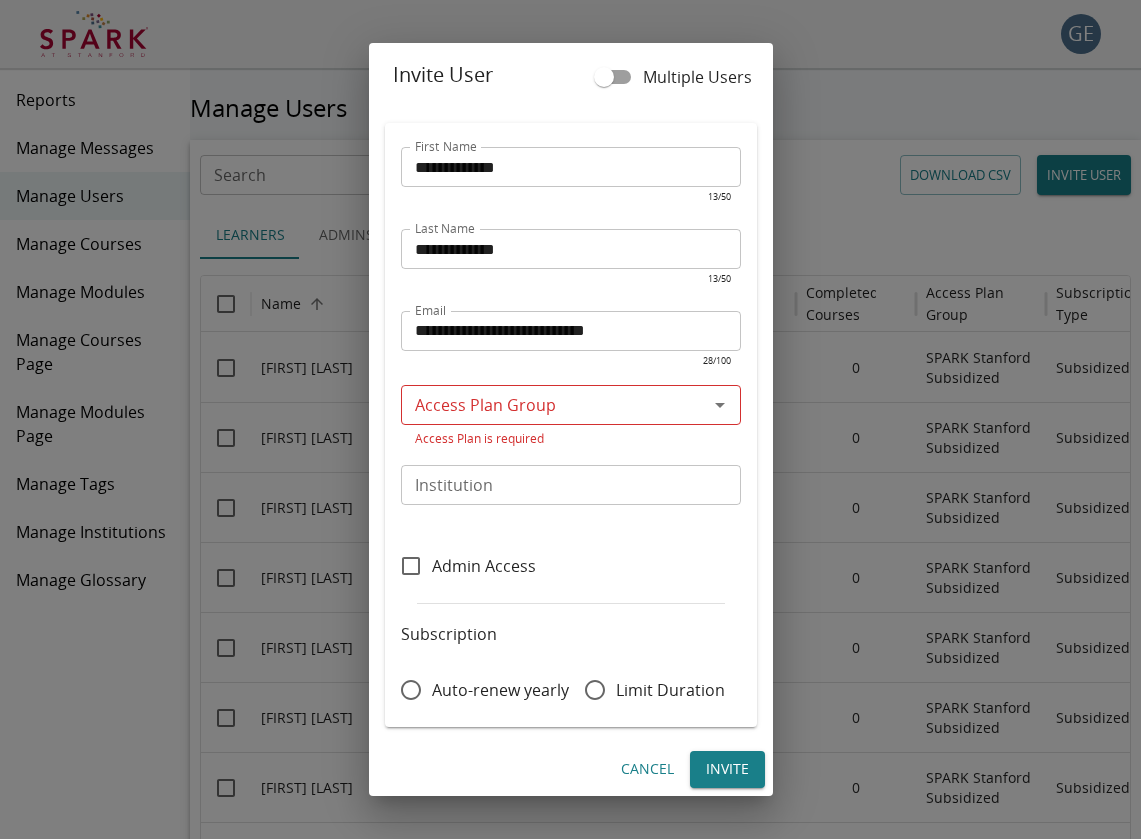 click on "Cancel" at bounding box center [647, 769] 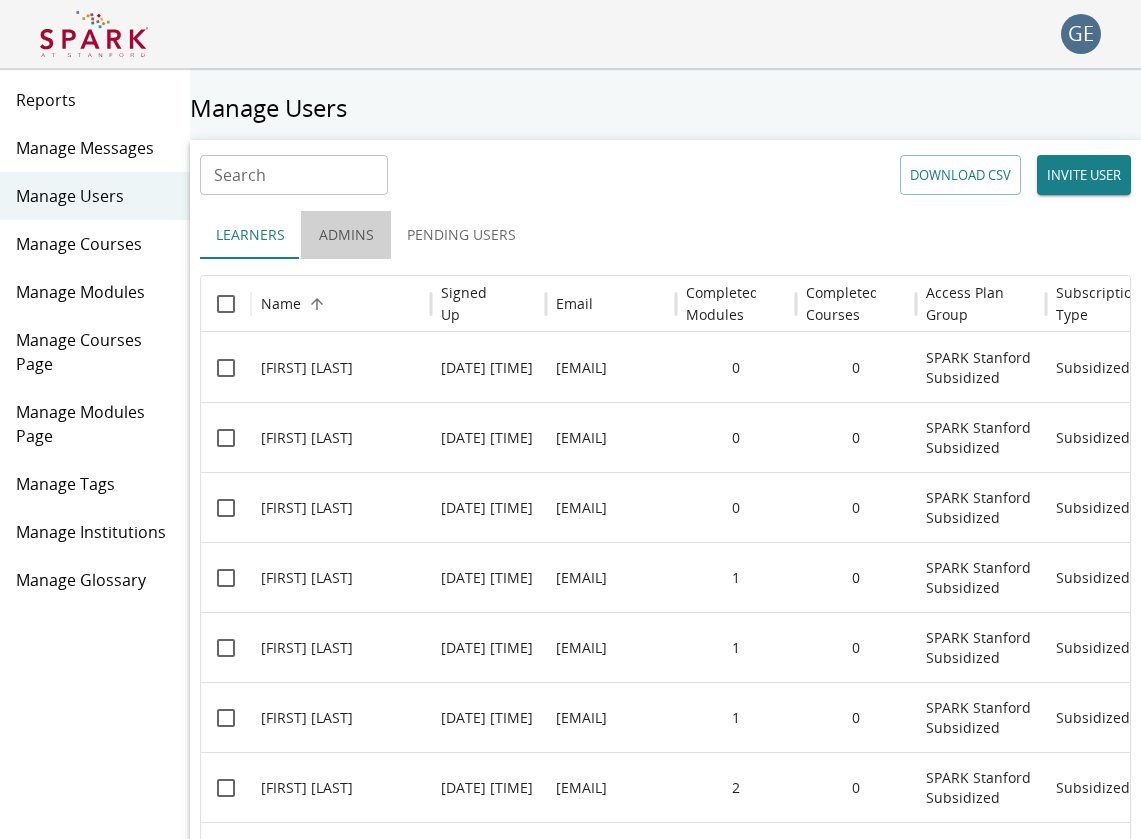 click on "Admins" at bounding box center [346, 235] 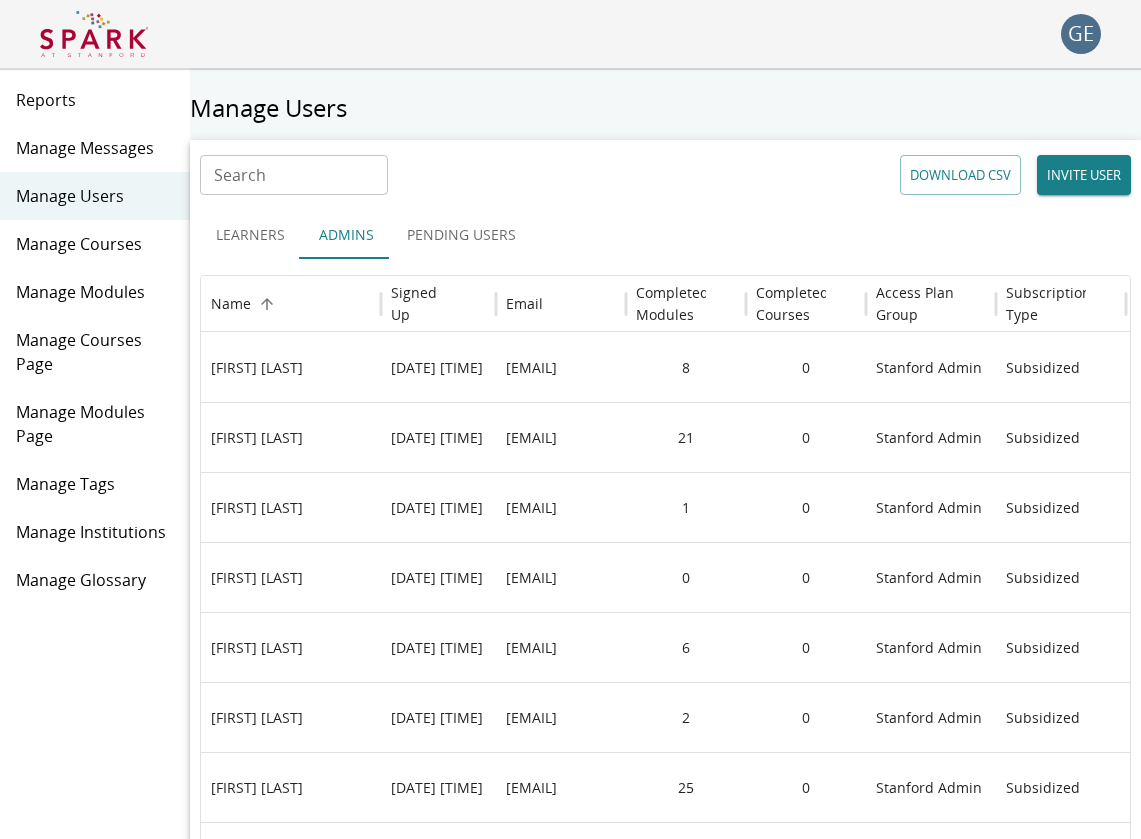 click on "Manage Users" at bounding box center [95, 196] 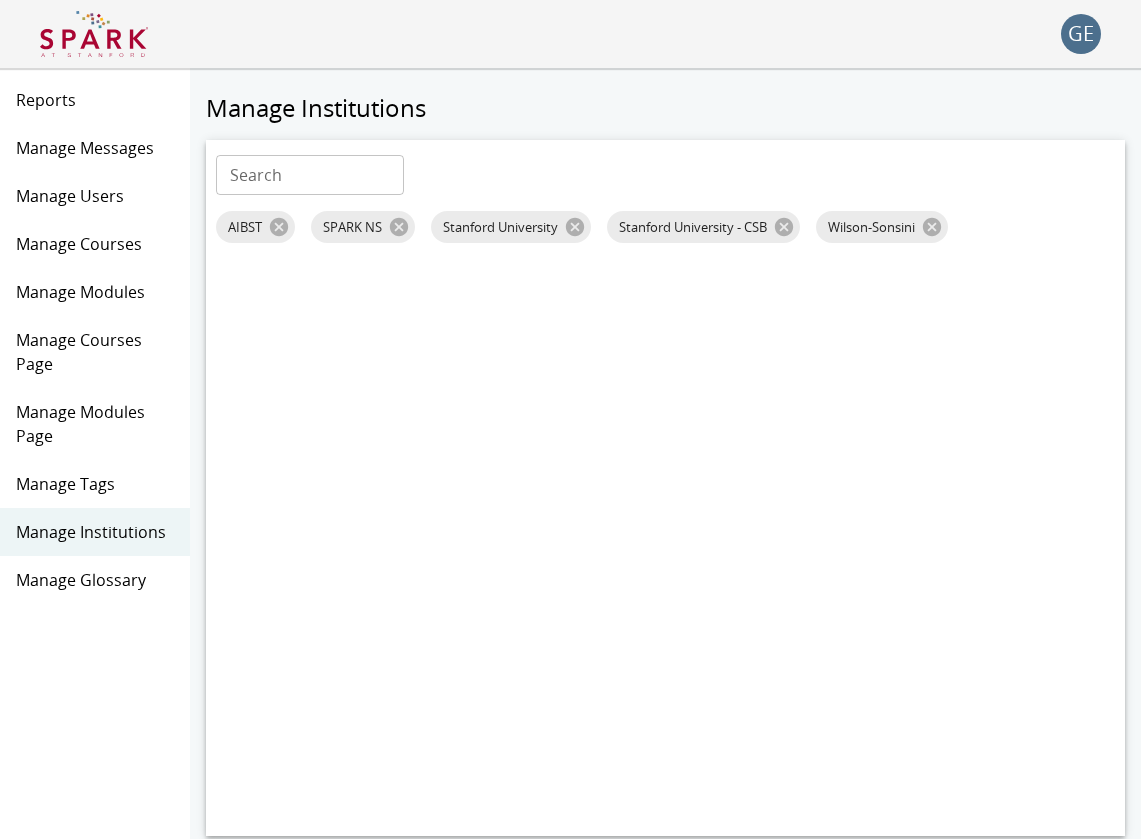click on "Manage Users" at bounding box center (95, 196) 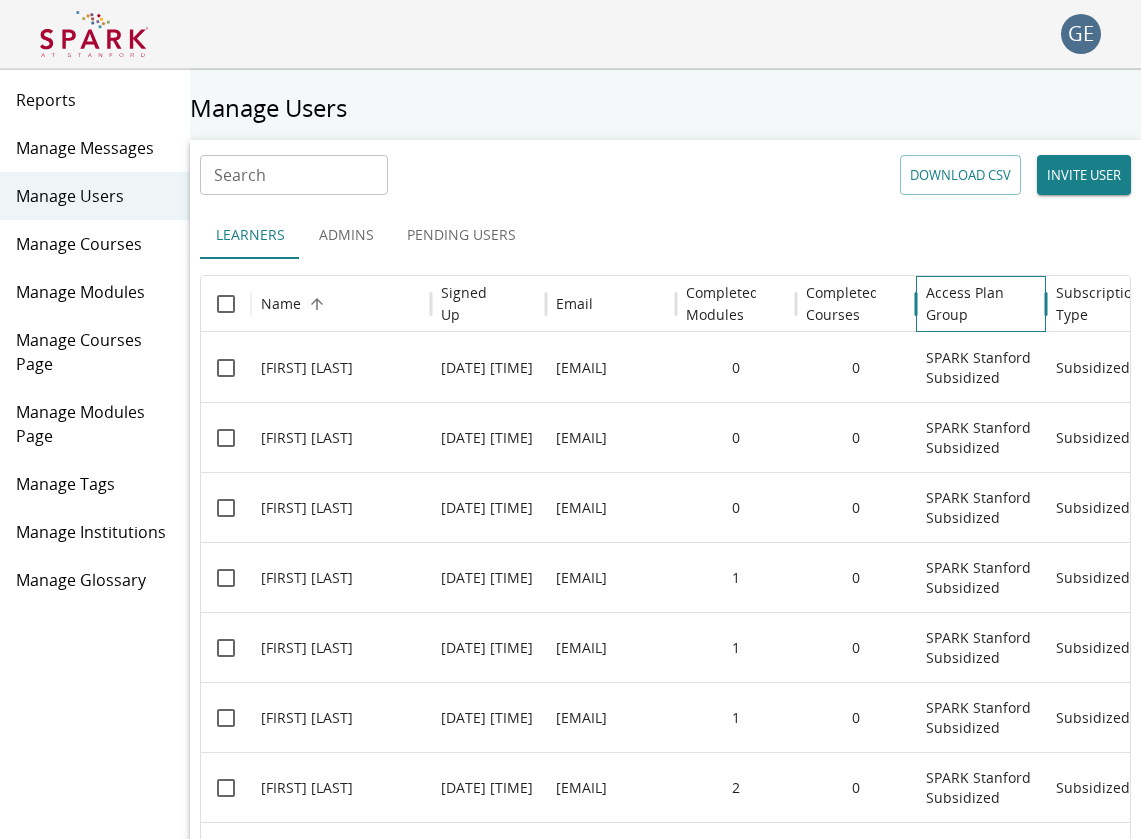 click on "Access Plan Group" at bounding box center (473, 304) 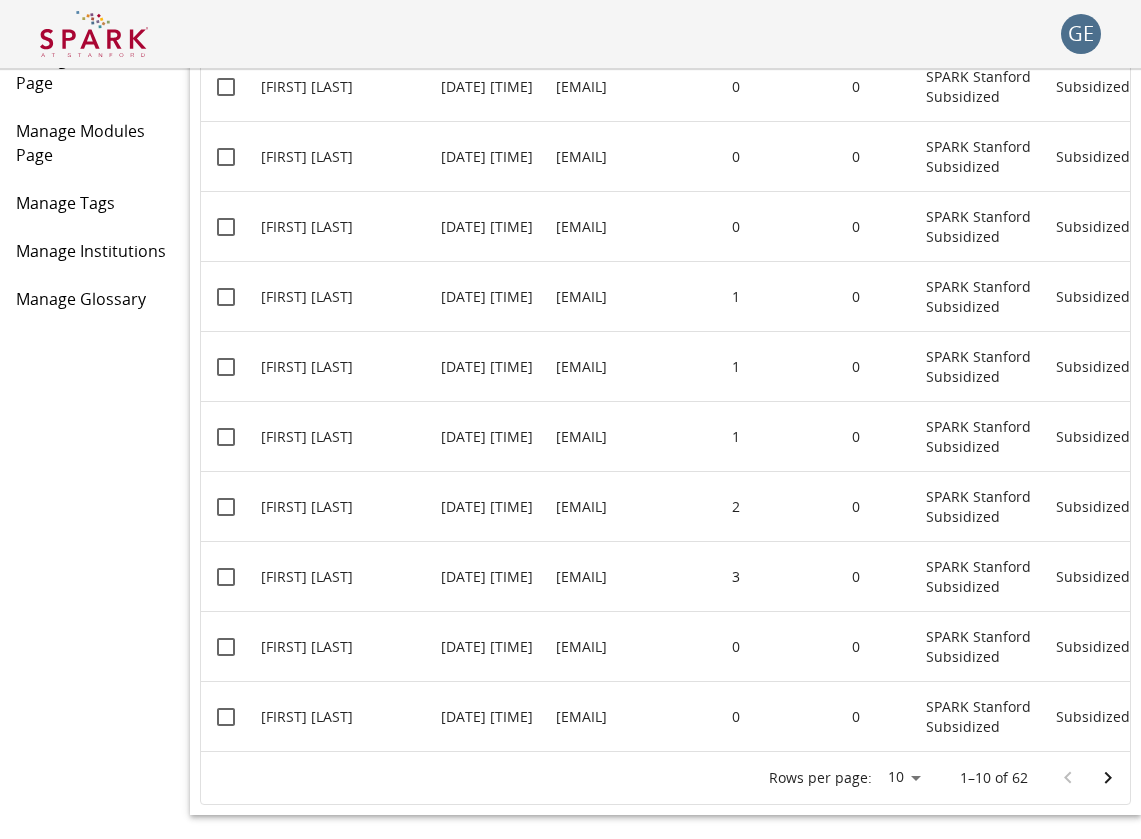 scroll, scrollTop: 281, scrollLeft: 0, axis: vertical 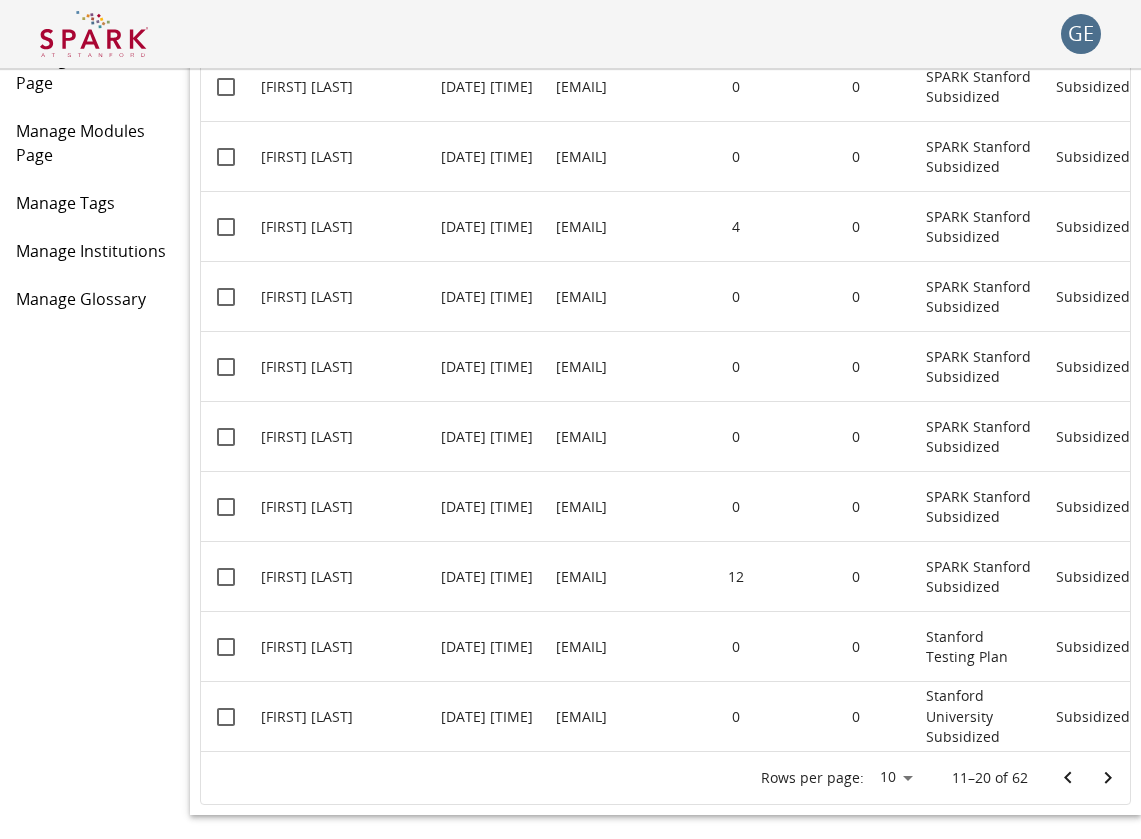 click at bounding box center (1108, 778) 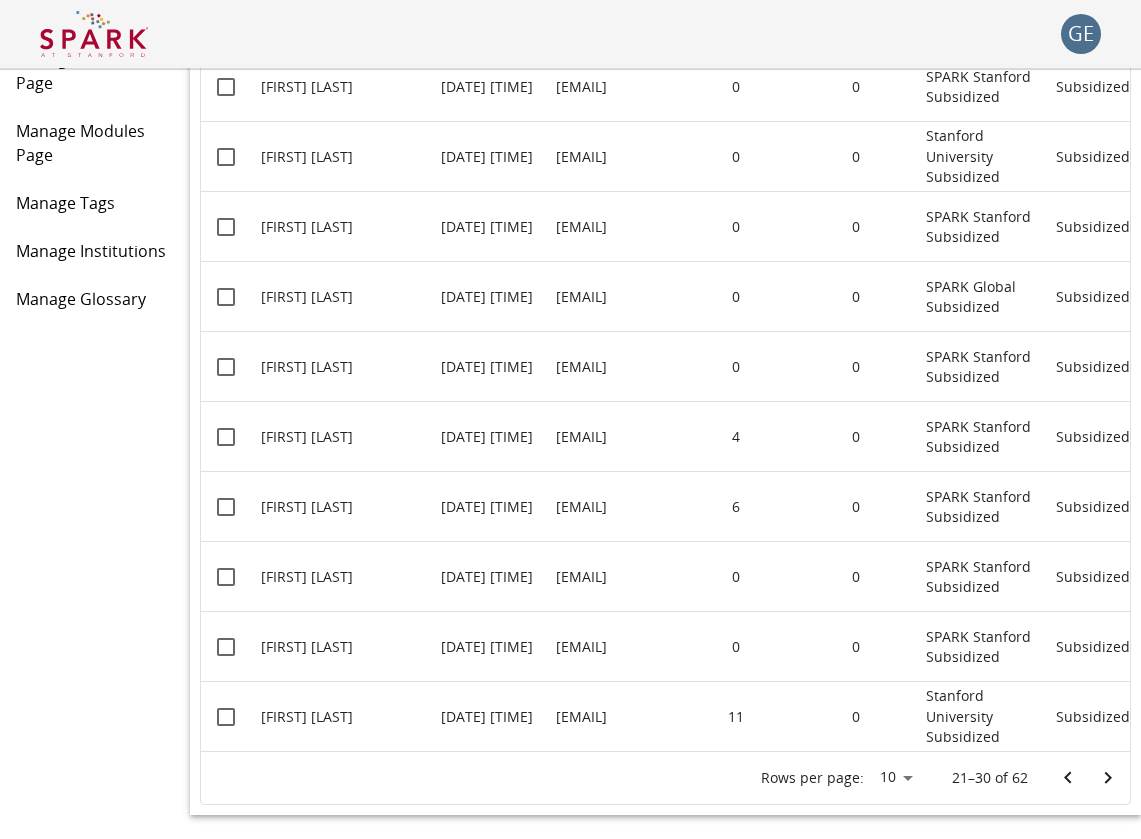 scroll, scrollTop: 281, scrollLeft: 0, axis: vertical 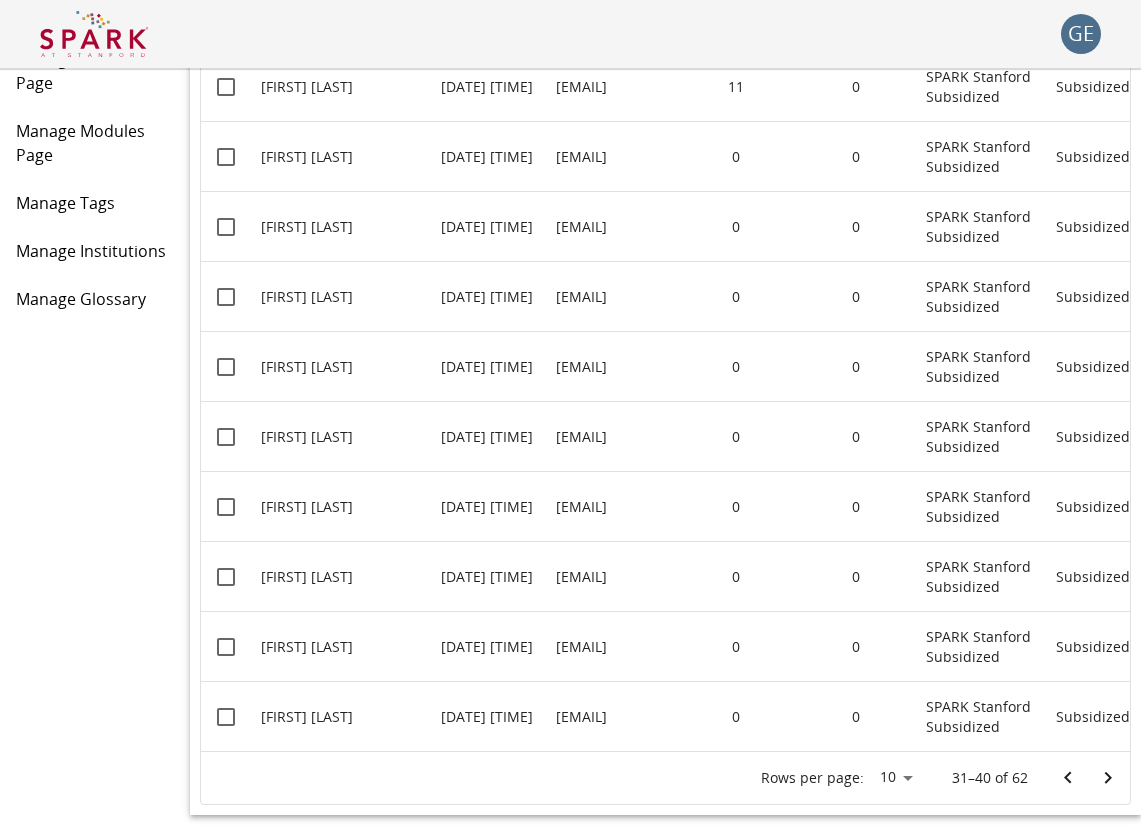 click at bounding box center (1108, 778) 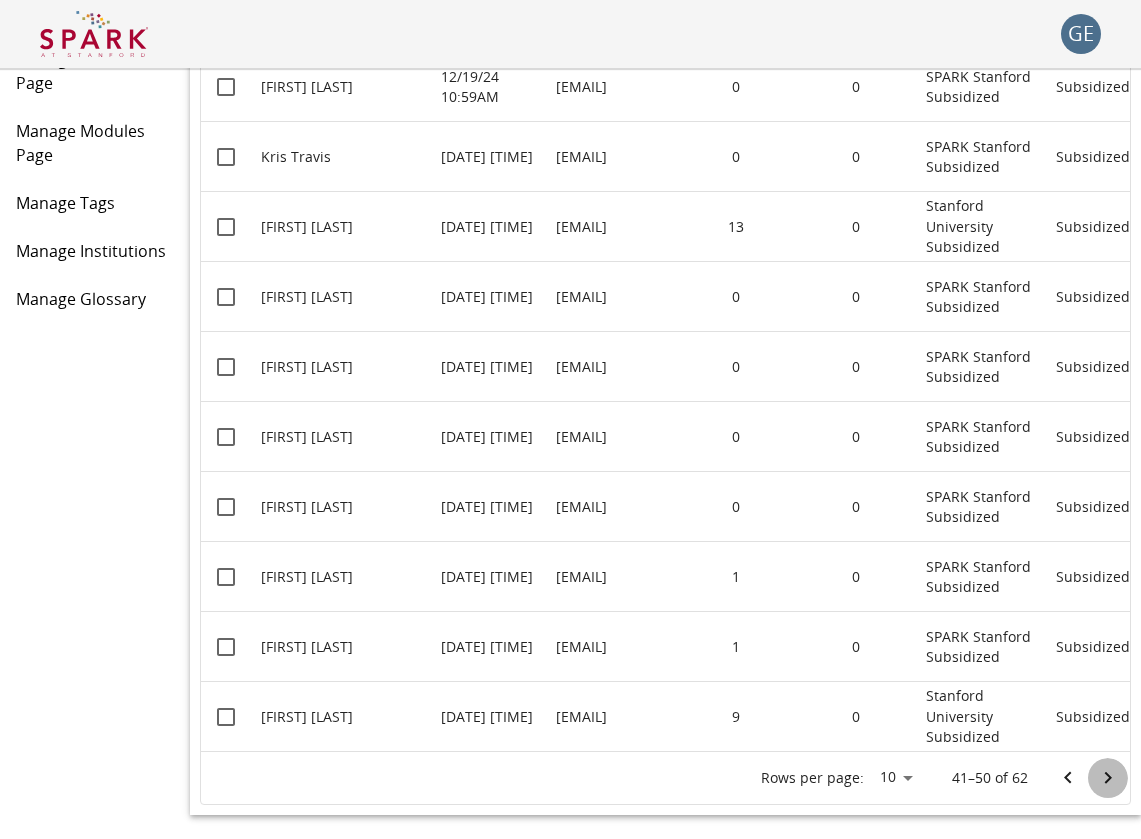 click at bounding box center (1108, 778) 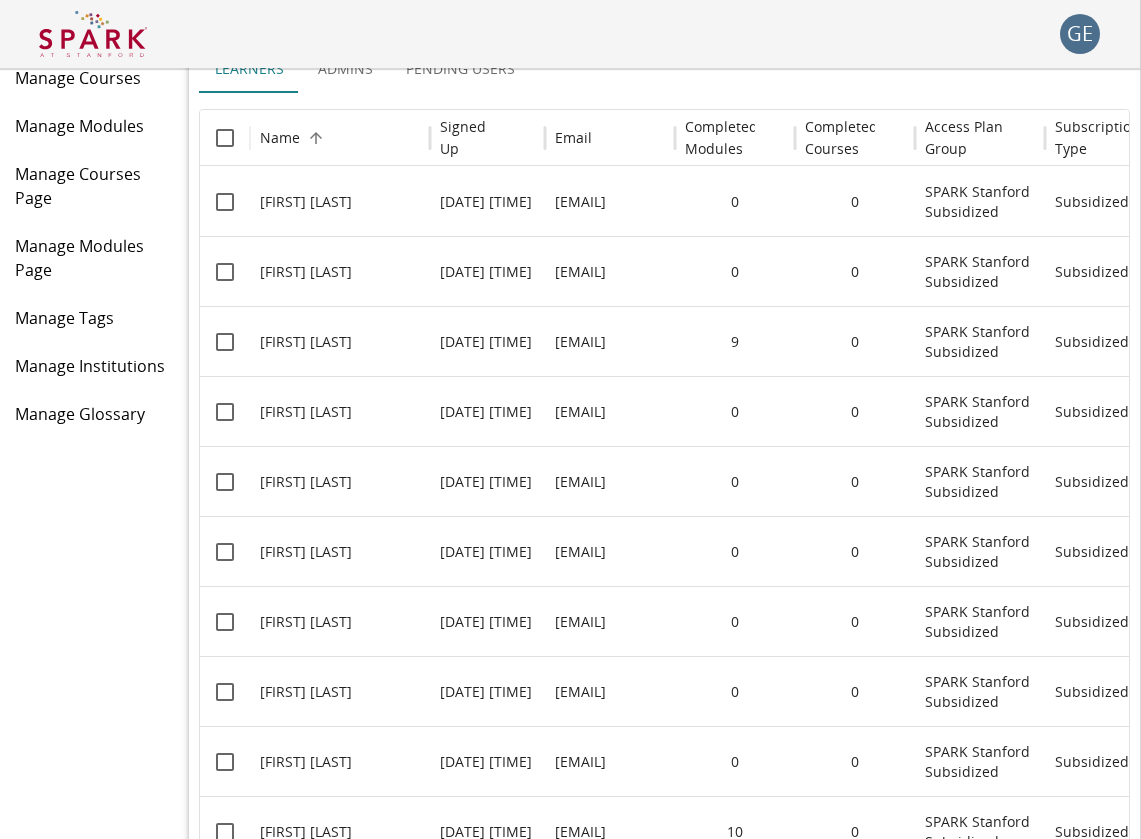 scroll, scrollTop: 175, scrollLeft: 1, axis: both 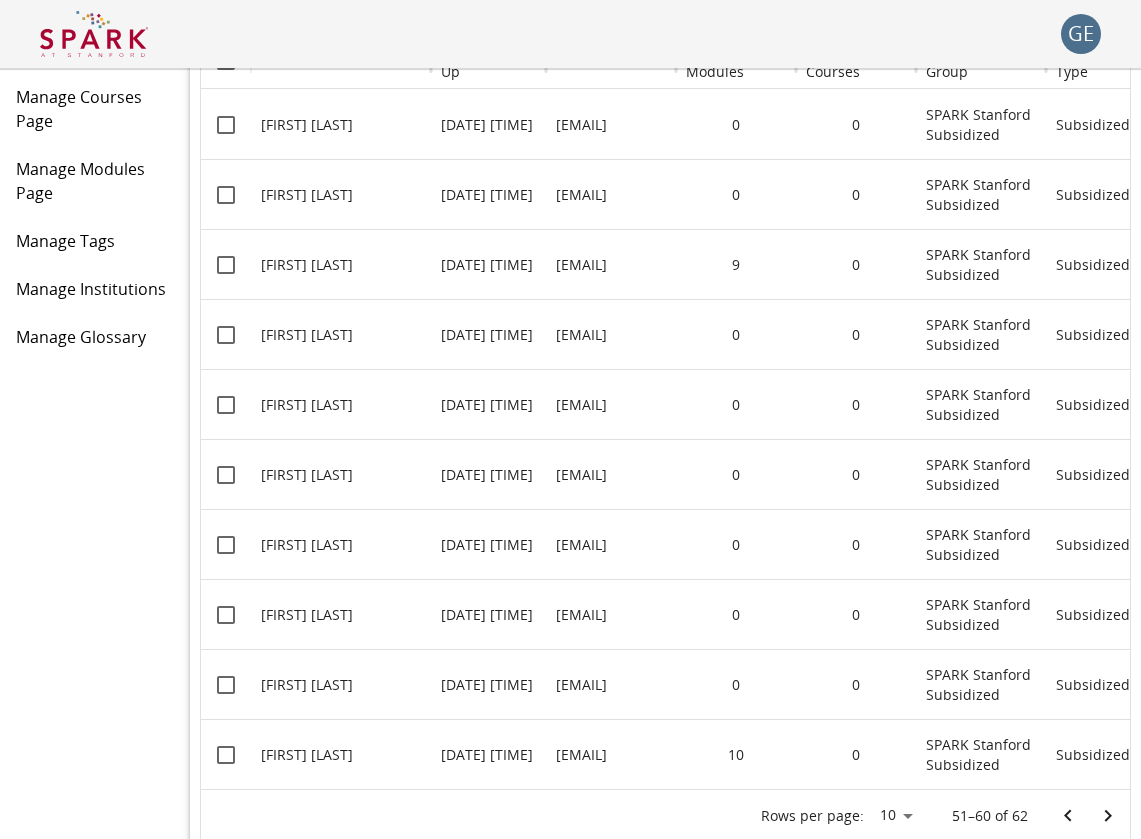 click at bounding box center [1108, 816] 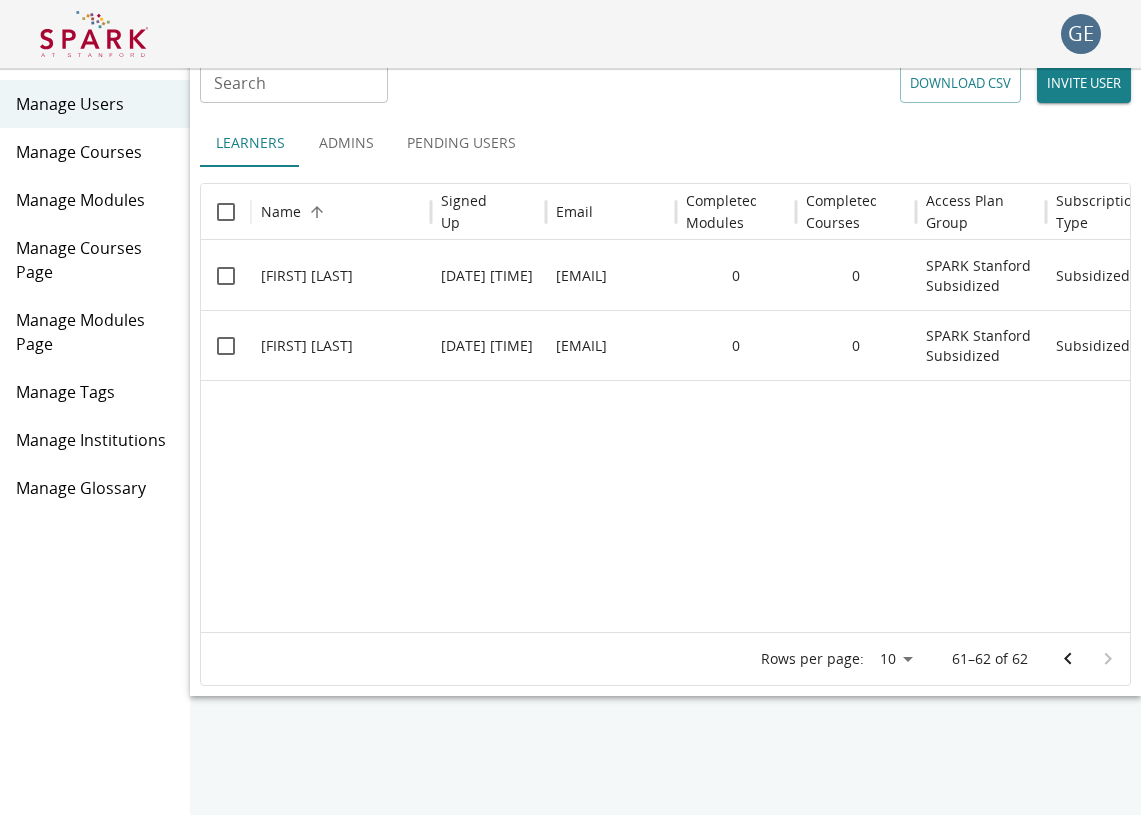 click at bounding box center [1068, 659] 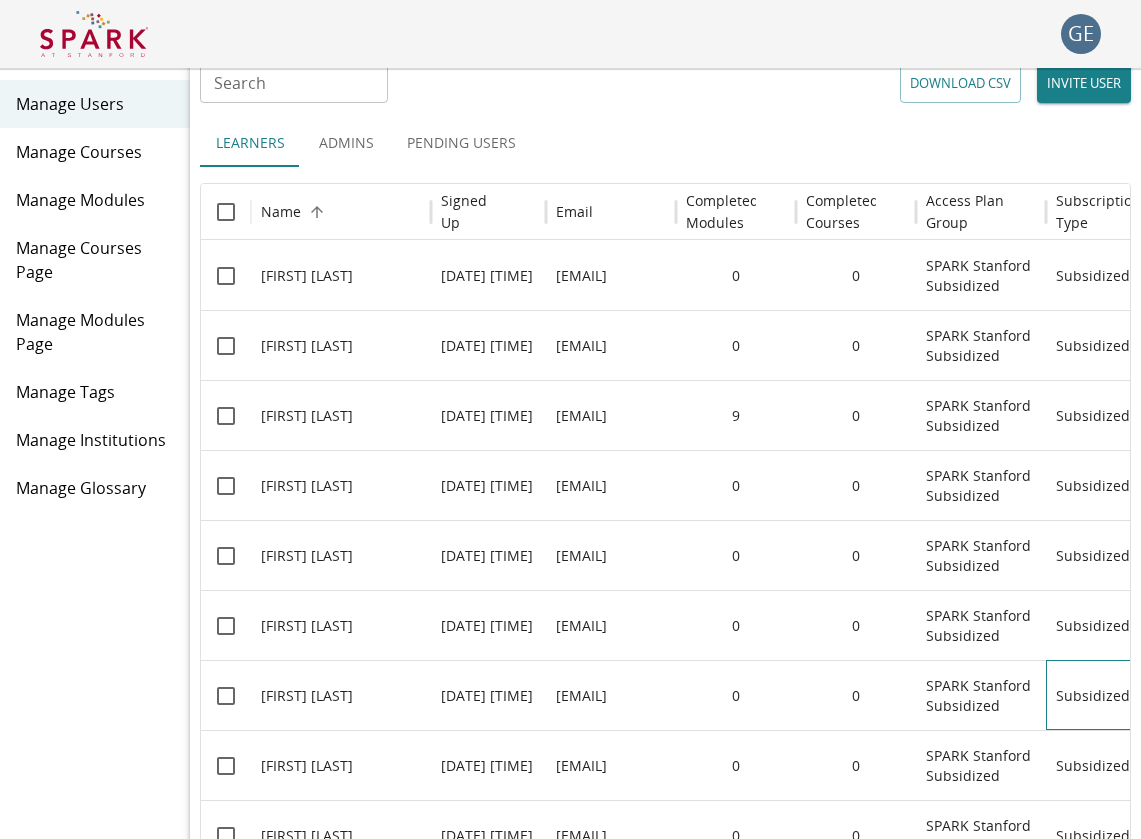 click on "Subsidized" at bounding box center (341, 275) 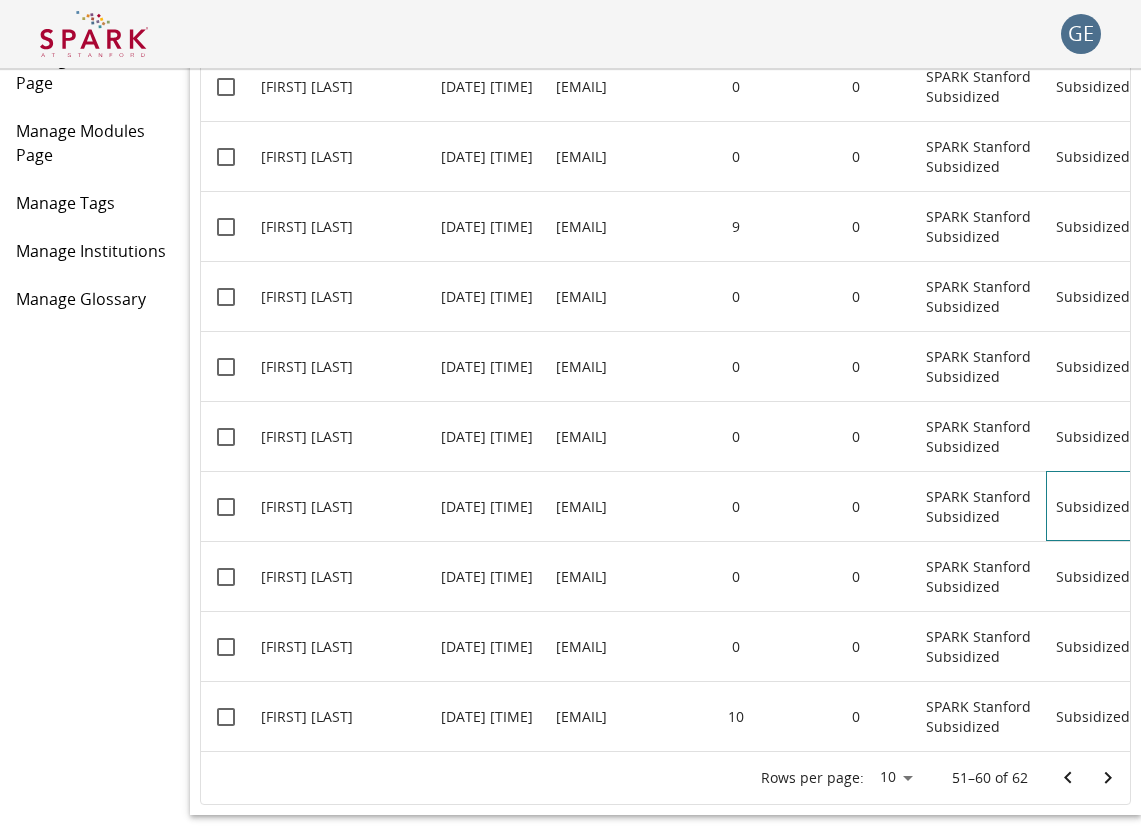 scroll, scrollTop: 281, scrollLeft: 0, axis: vertical 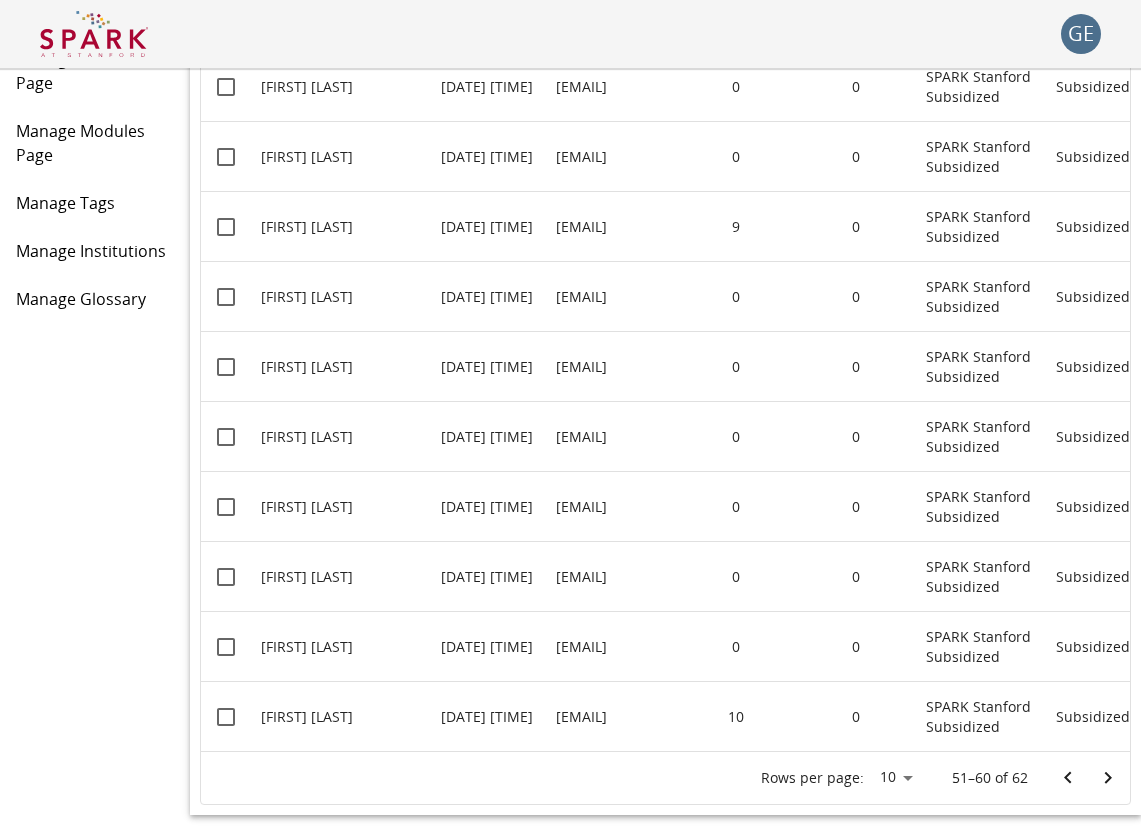 click at bounding box center [1068, 778] 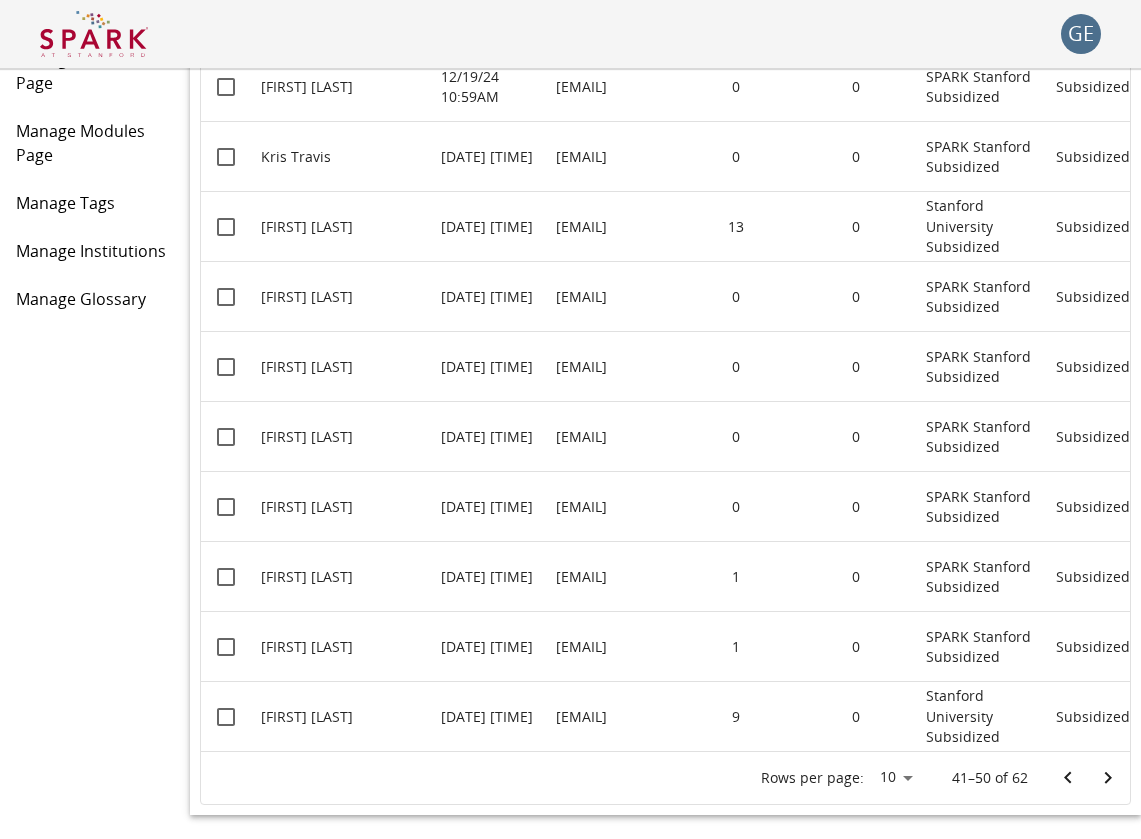 click at bounding box center [1068, 778] 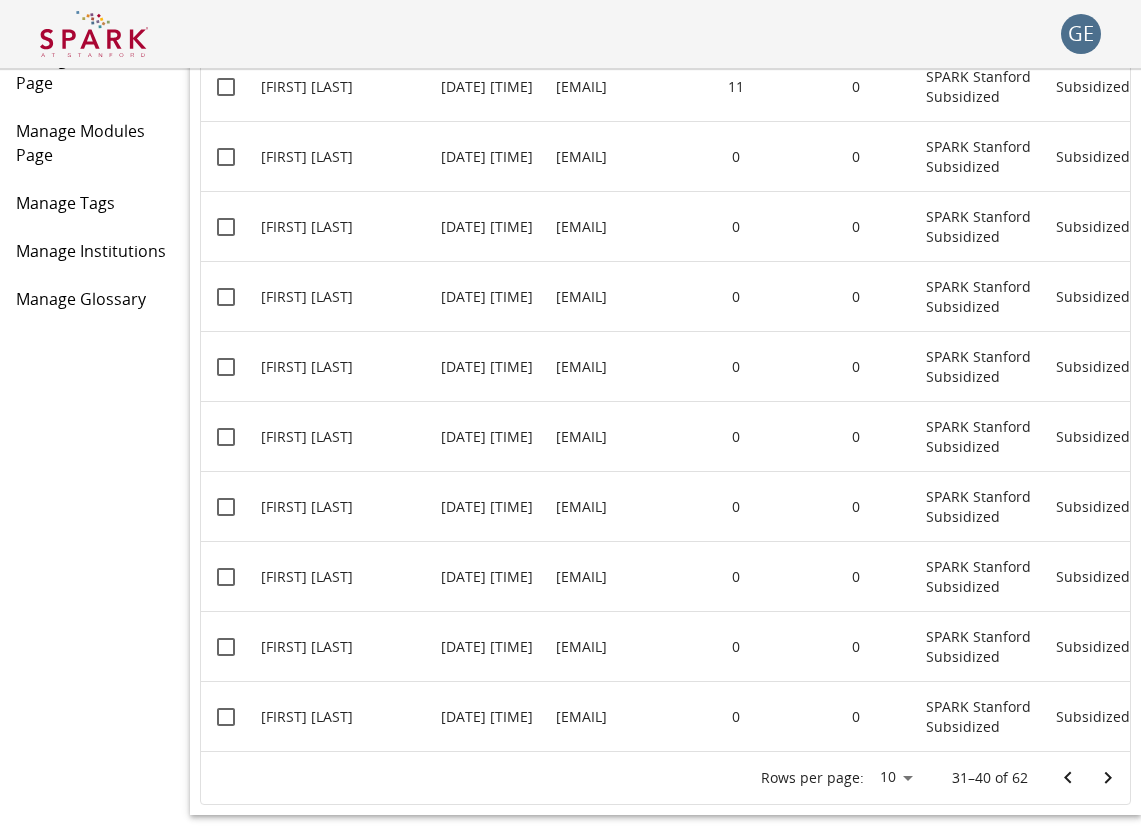 click at bounding box center [1068, 778] 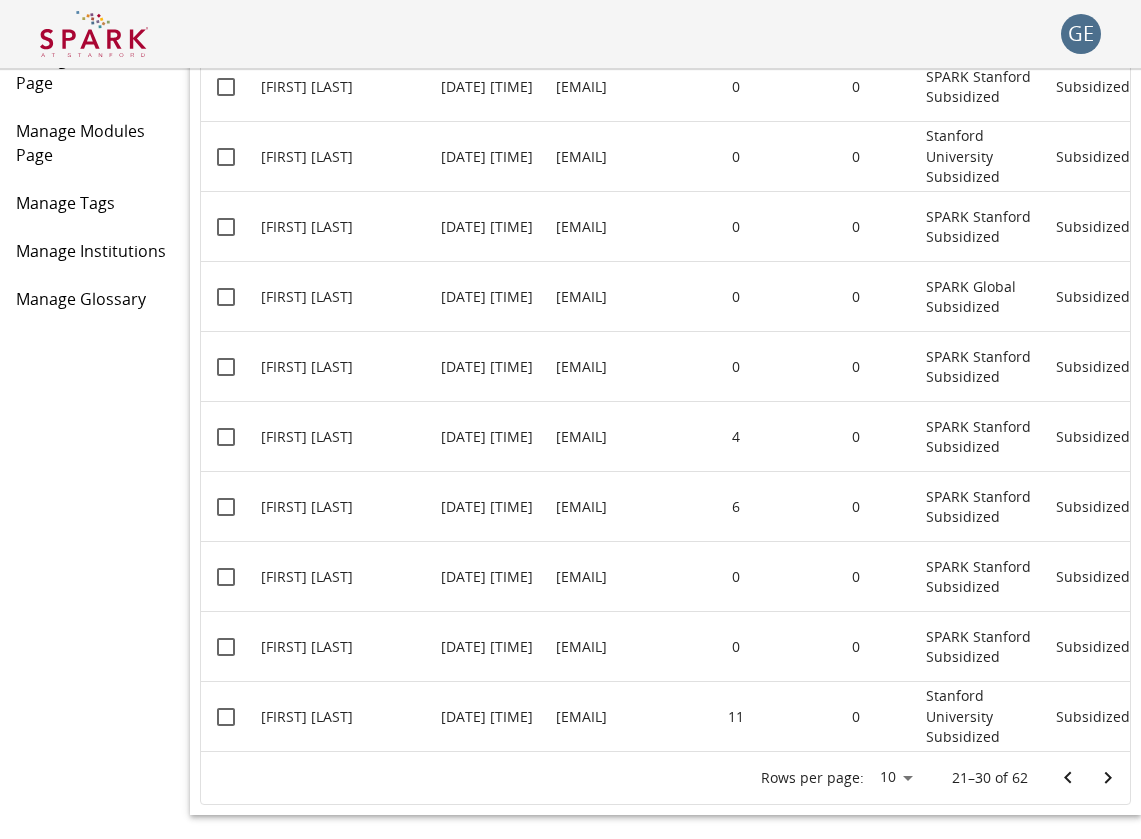 click at bounding box center [1068, 778] 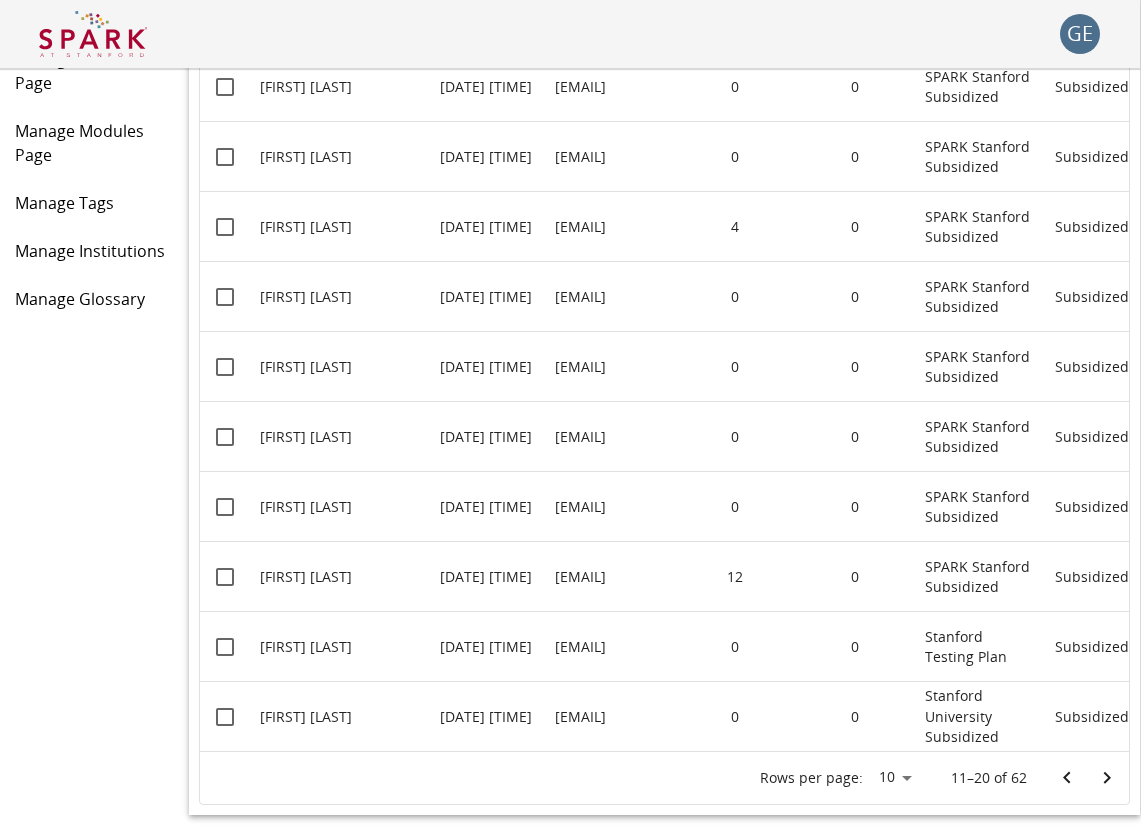 scroll, scrollTop: 281, scrollLeft: 1, axis: both 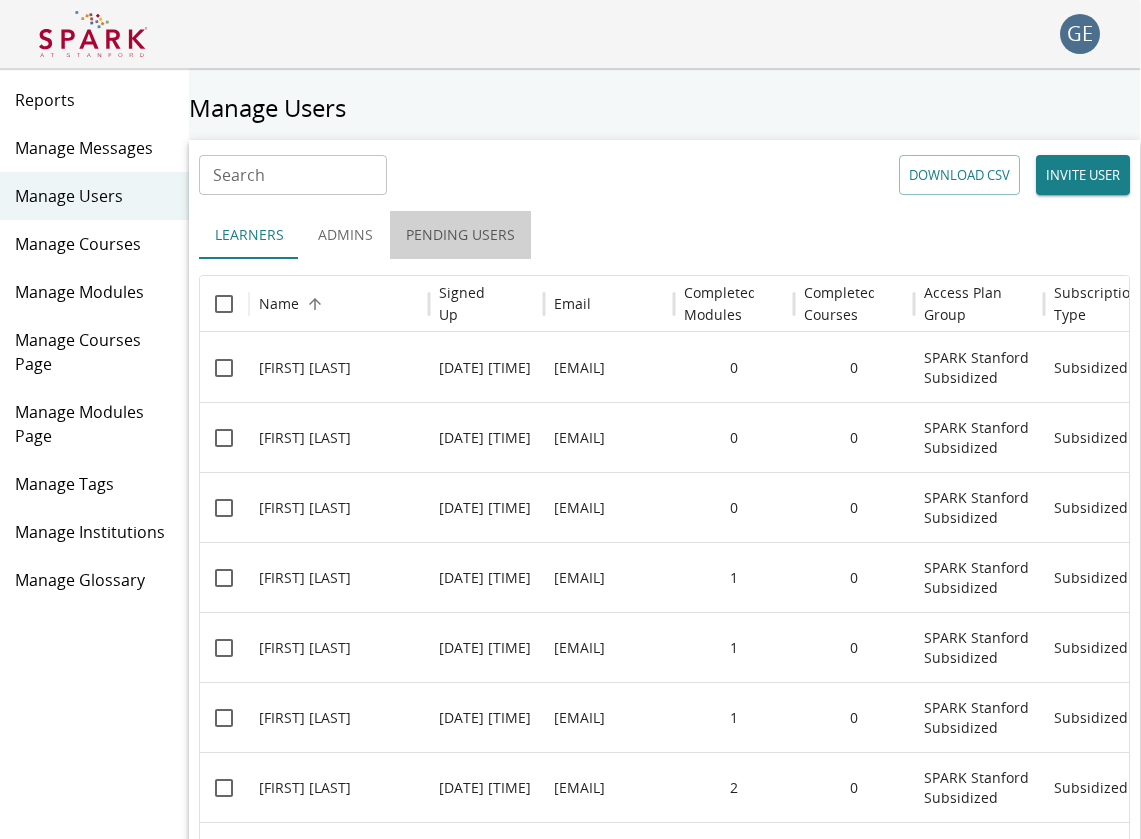 click on "Pending Users" at bounding box center [460, 235] 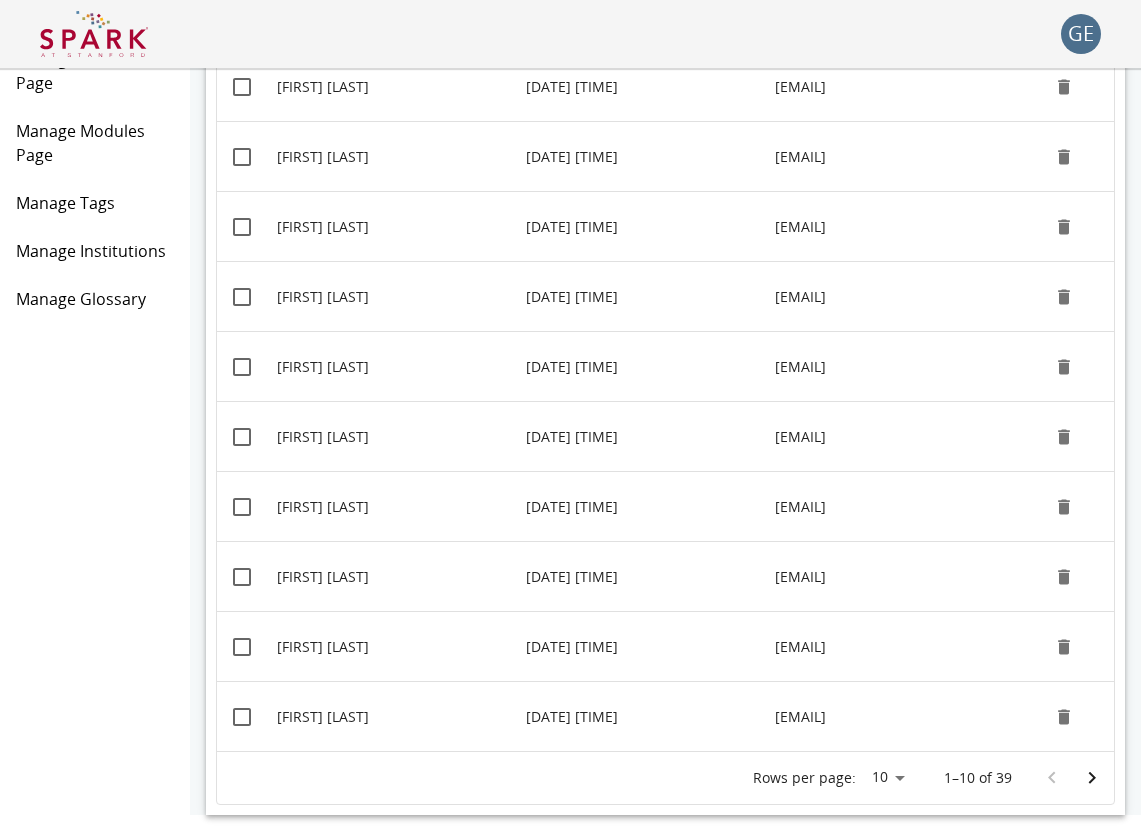 scroll, scrollTop: 281, scrollLeft: 0, axis: vertical 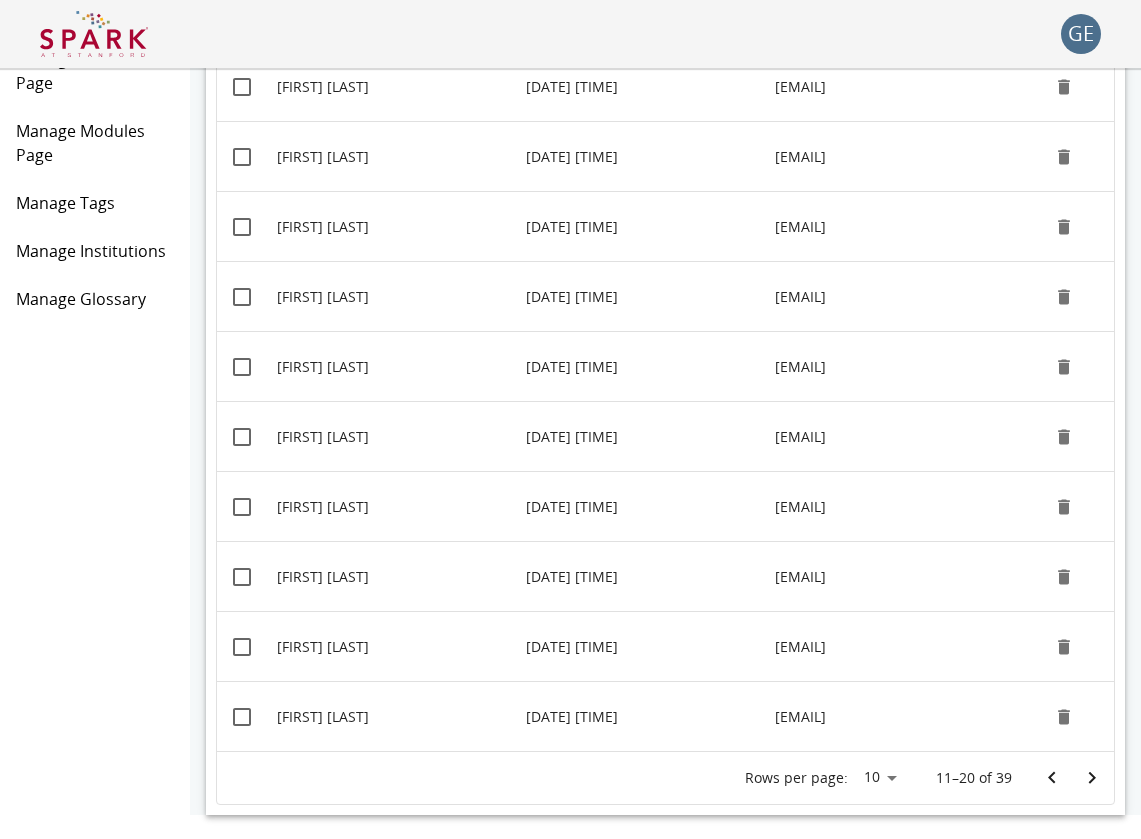 click at bounding box center (1092, 778) 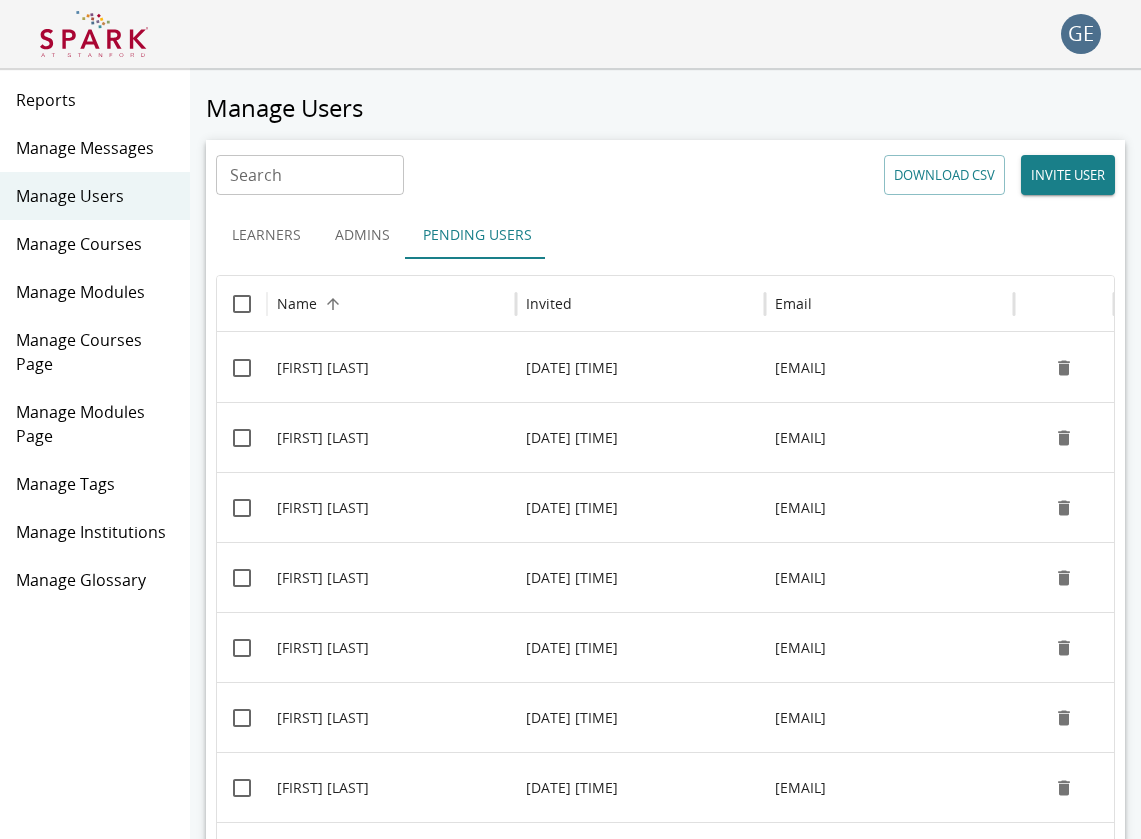 scroll, scrollTop: 0, scrollLeft: 0, axis: both 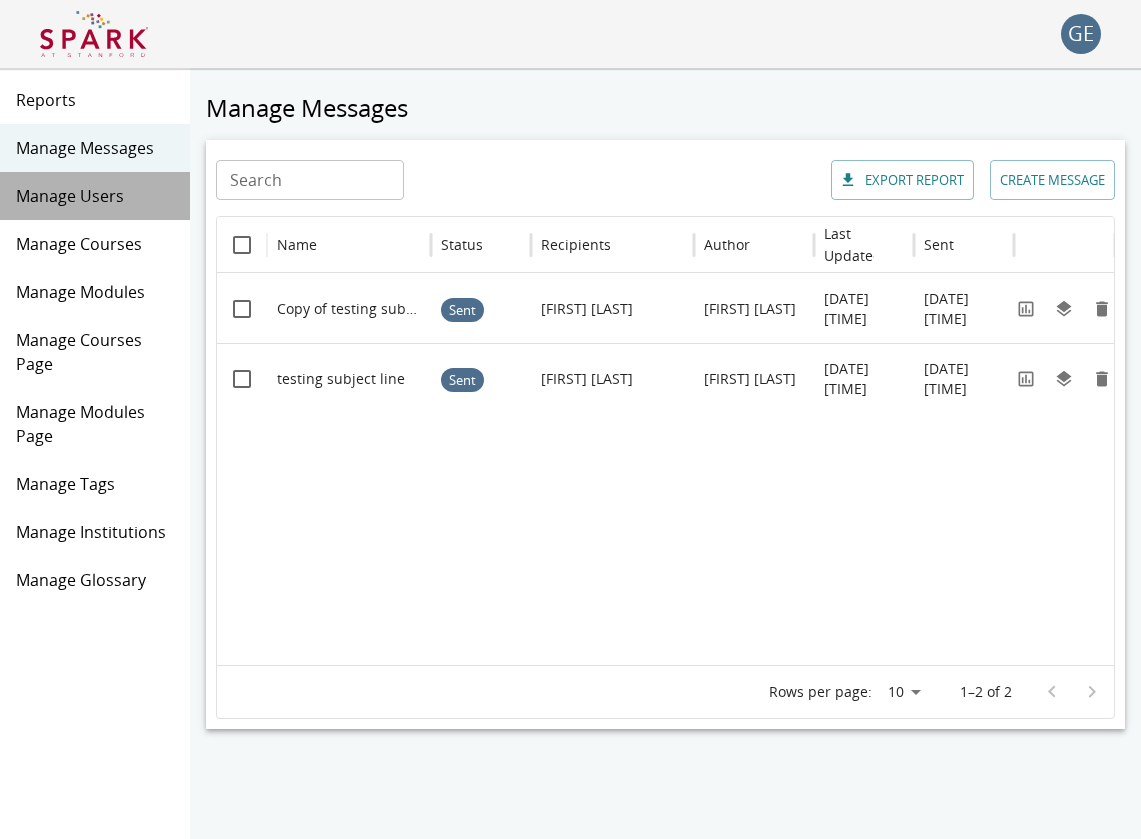 click on "Manage Users" at bounding box center (95, 196) 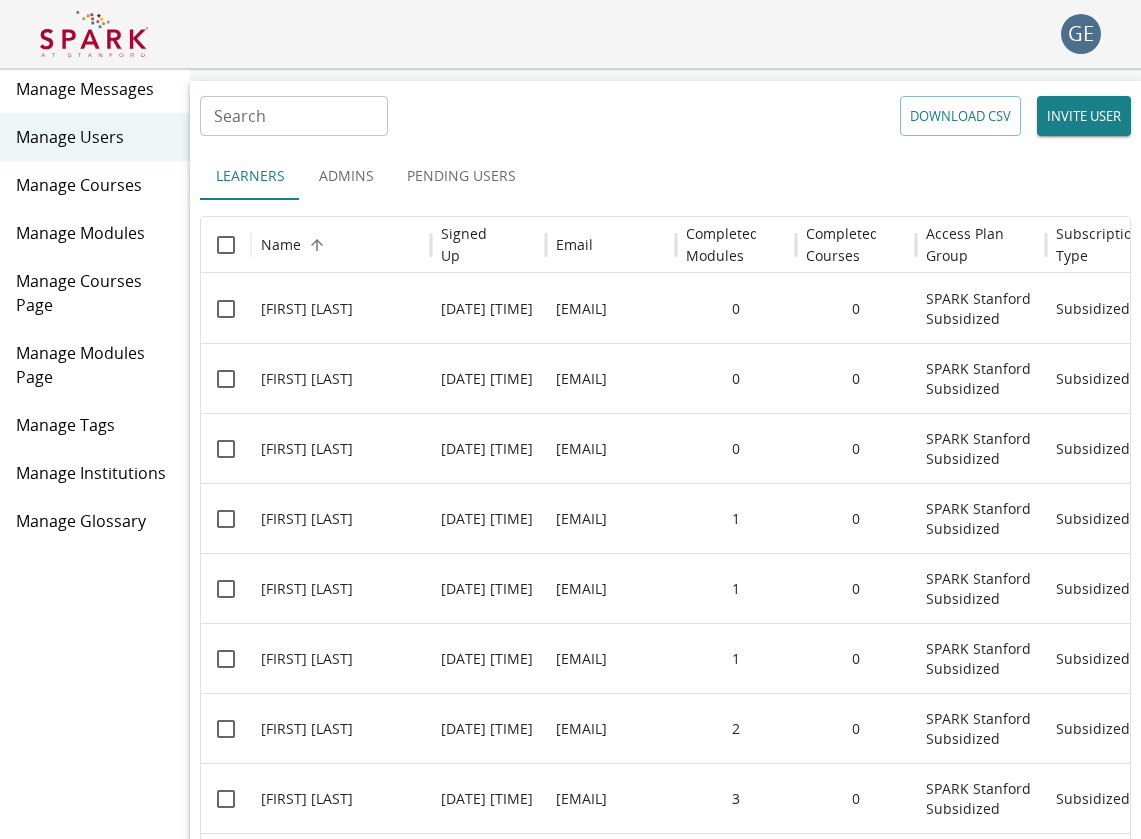 scroll, scrollTop: 60, scrollLeft: 0, axis: vertical 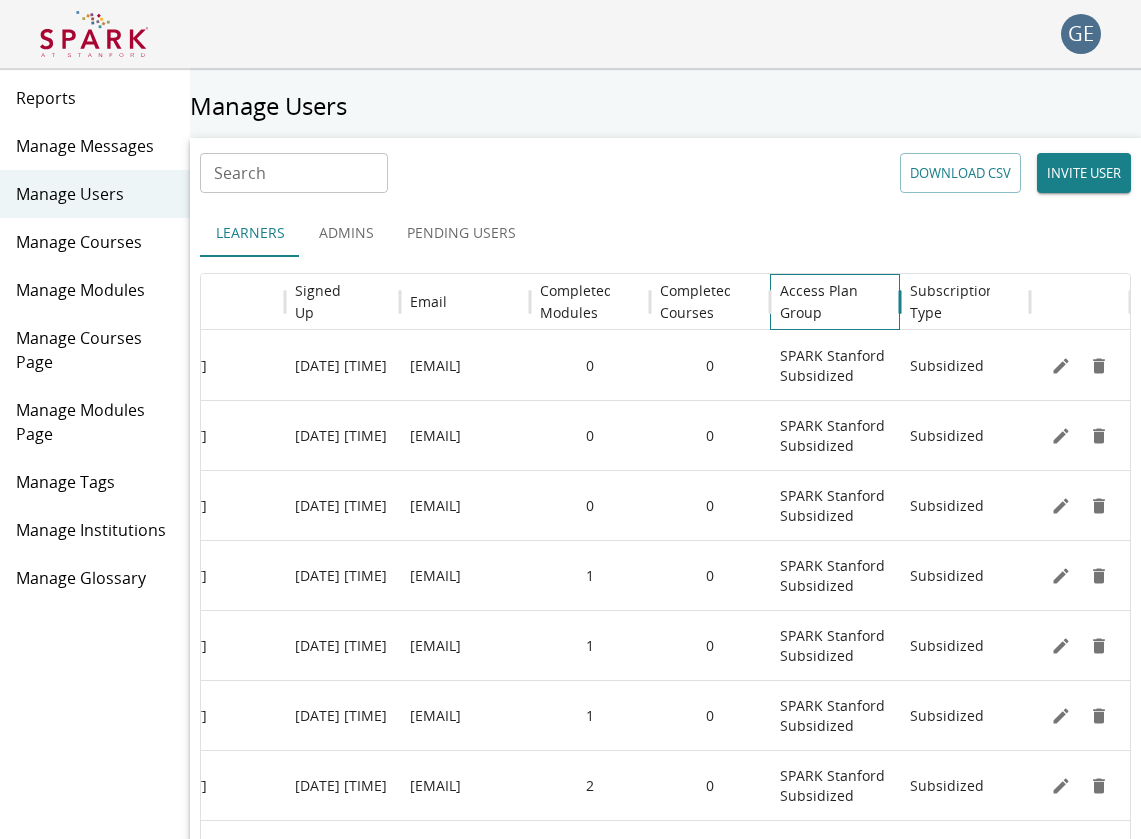 click on "Access Plan Group" at bounding box center [327, 302] 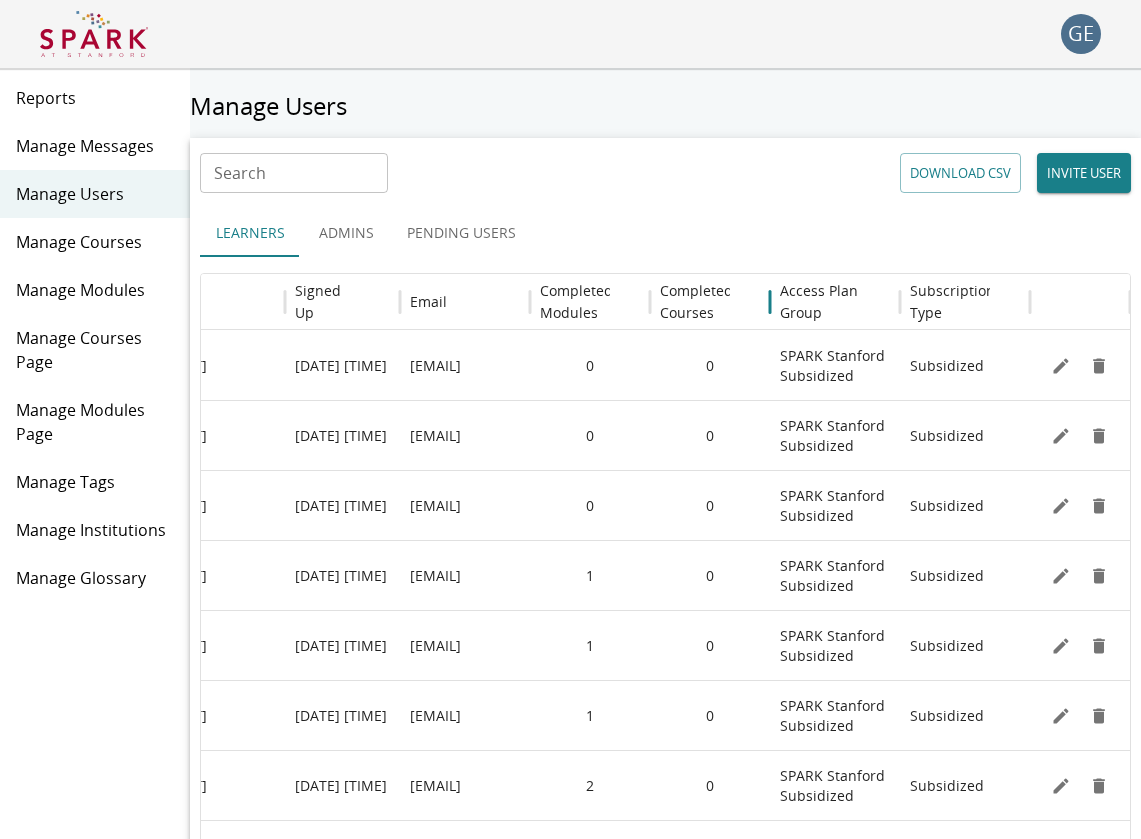 click on "Learners Admins Pending Users" at bounding box center (665, 233) 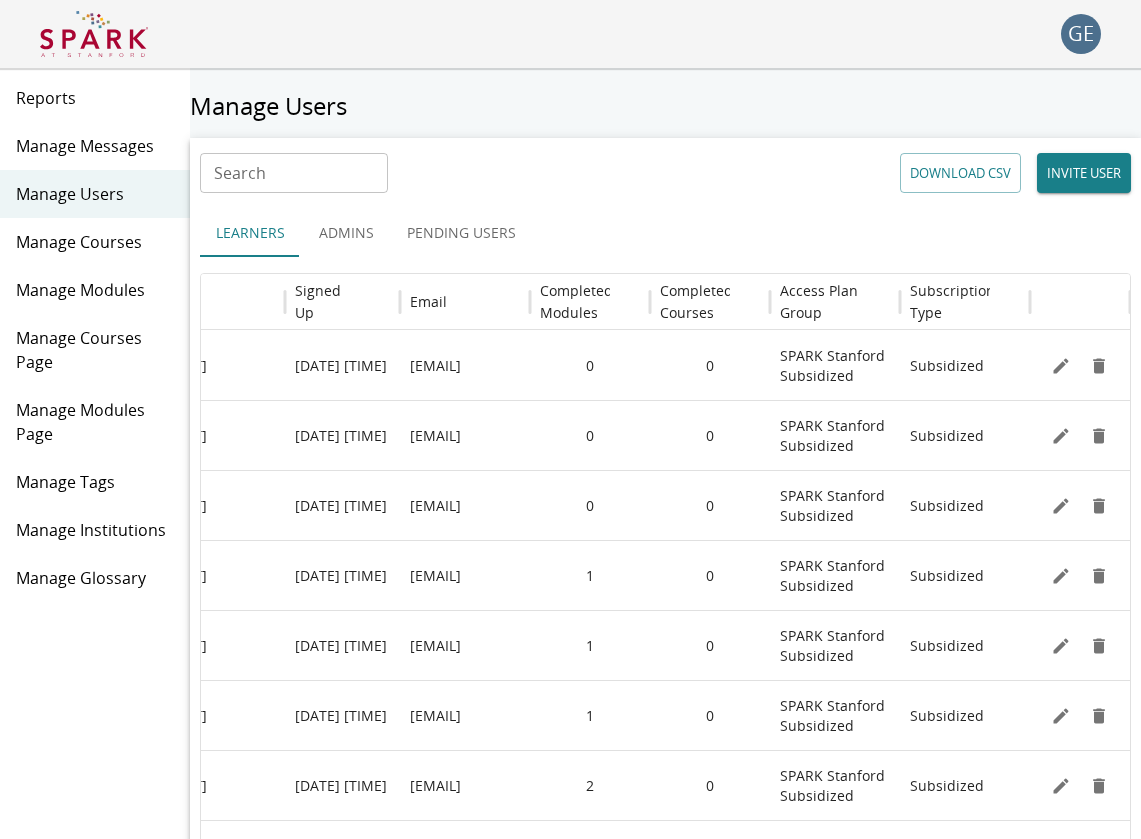 scroll, scrollTop: 0, scrollLeft: -19, axis: horizontal 